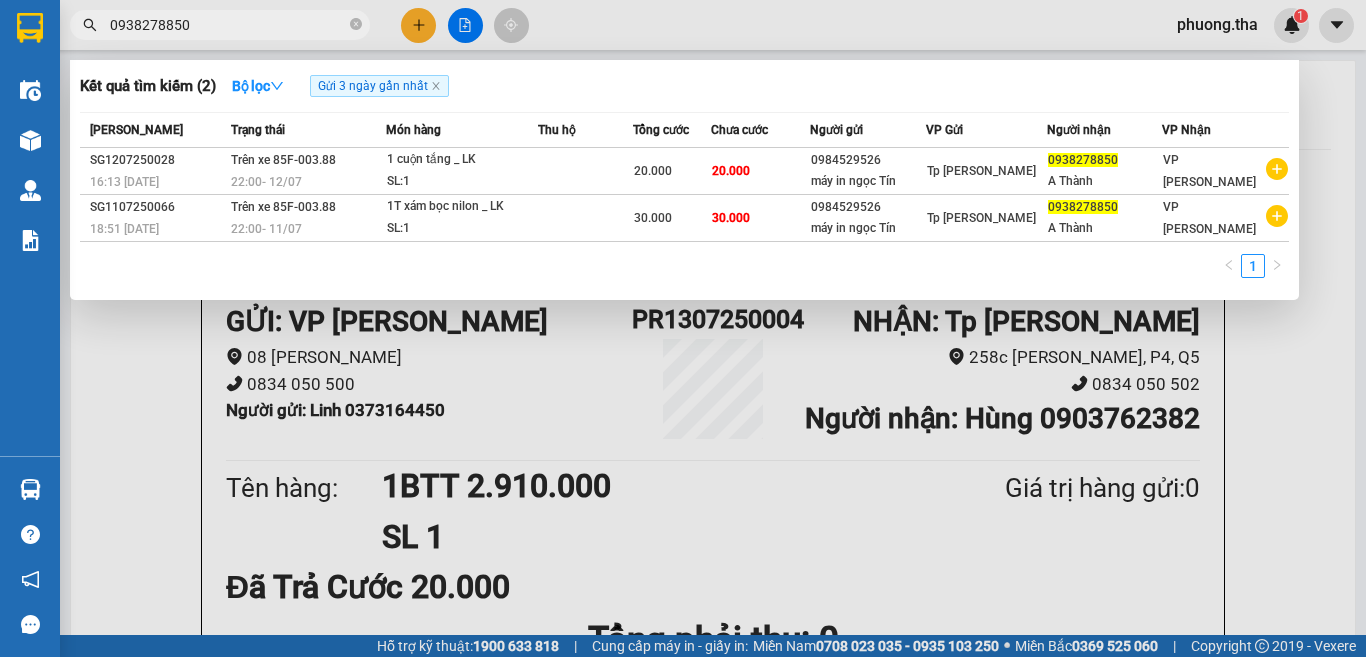 click on "0938278850" at bounding box center (195, 25) 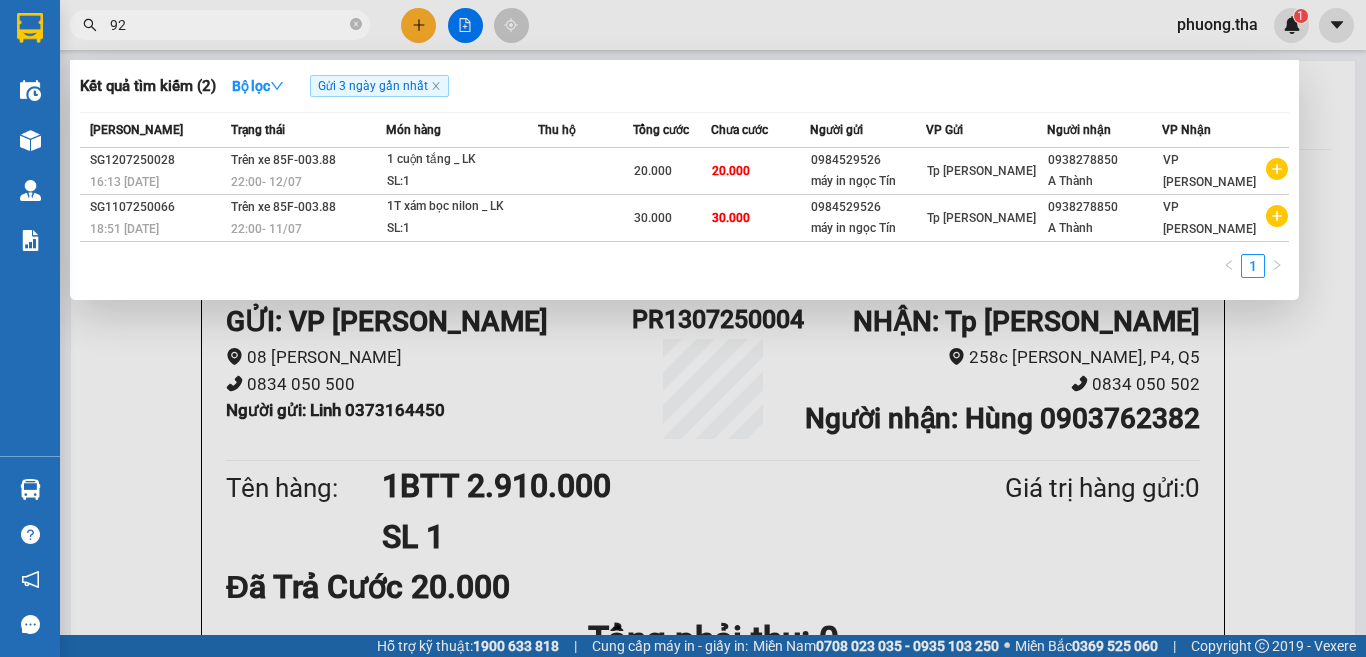 type on "926" 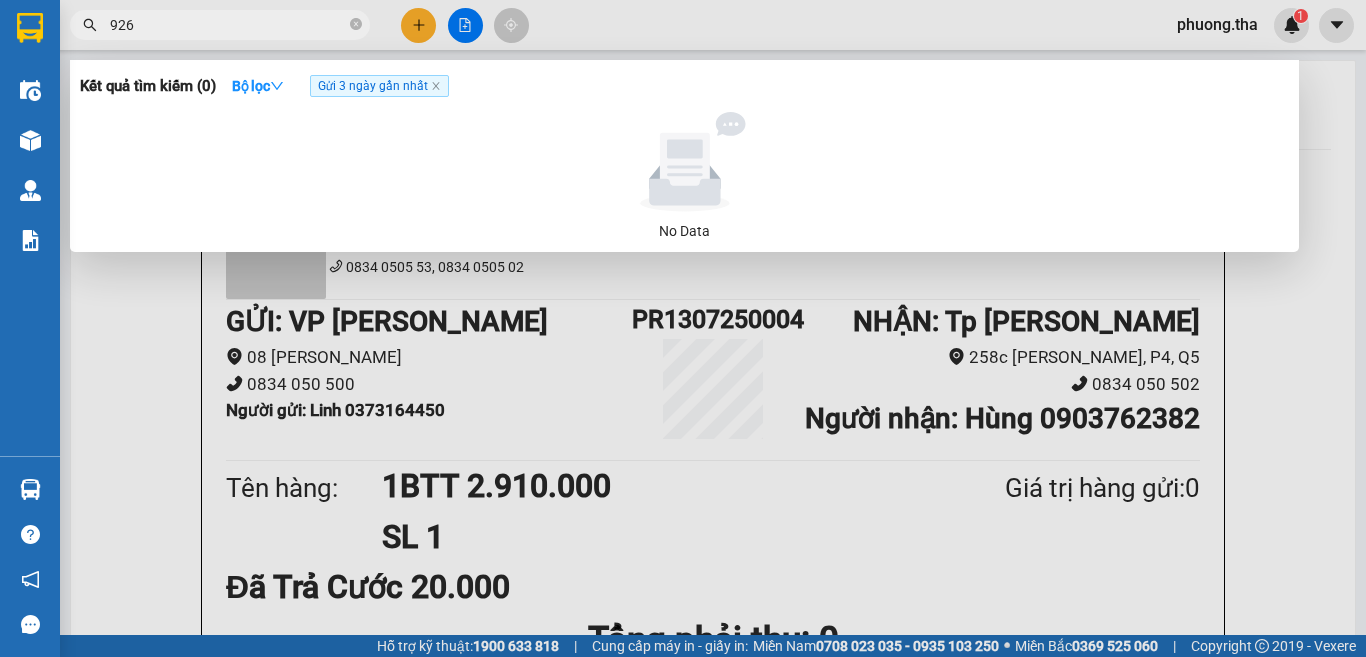 drag, startPoint x: 172, startPoint y: 25, endPoint x: 85, endPoint y: 39, distance: 88.11924 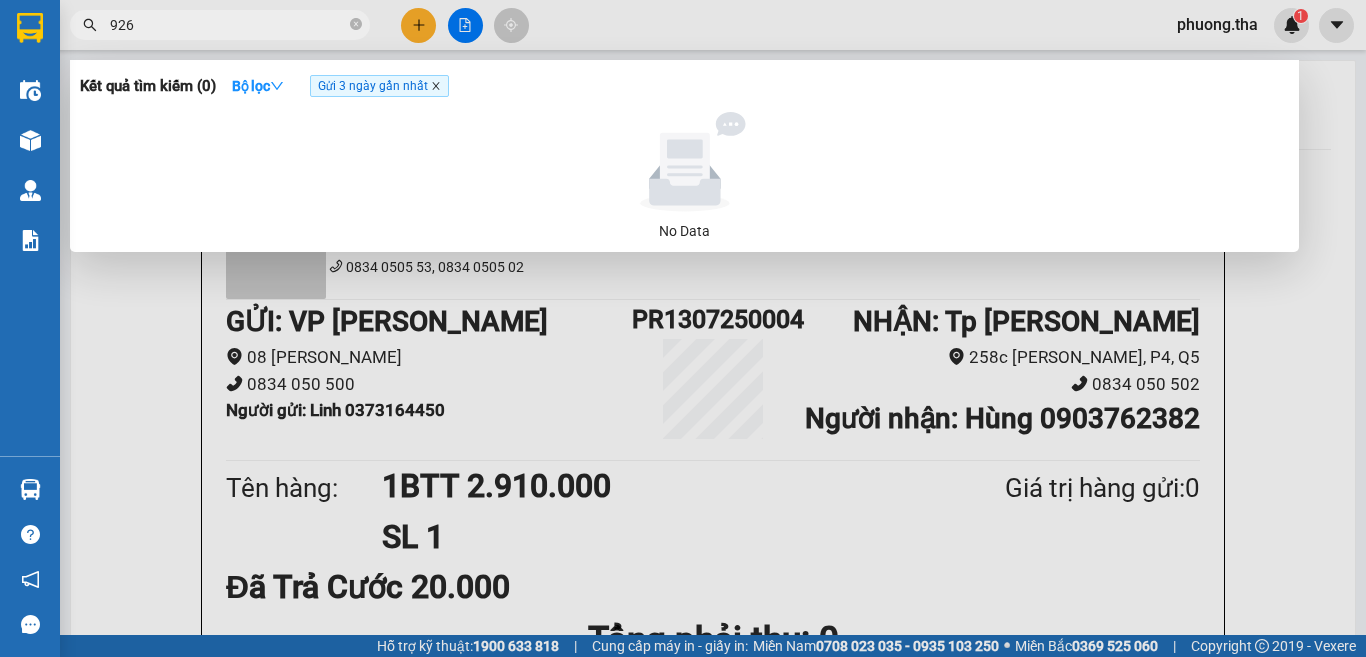 click 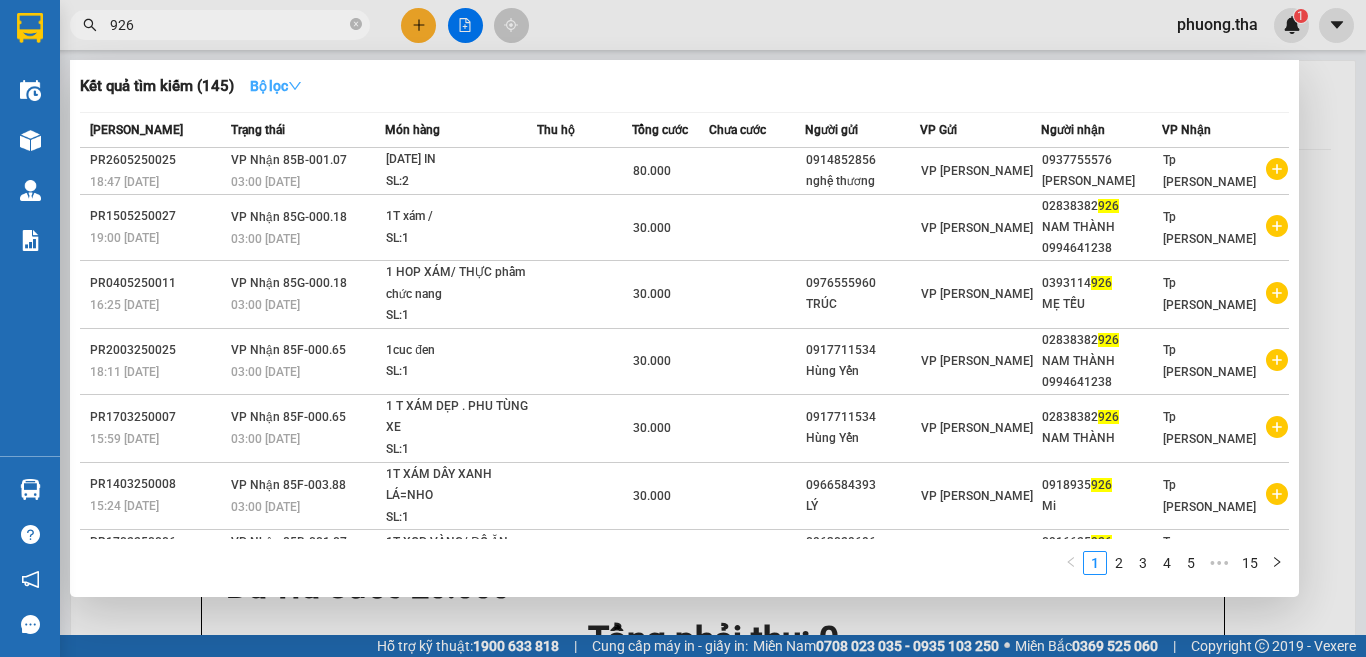 click on "Bộ lọc" at bounding box center [276, 86] 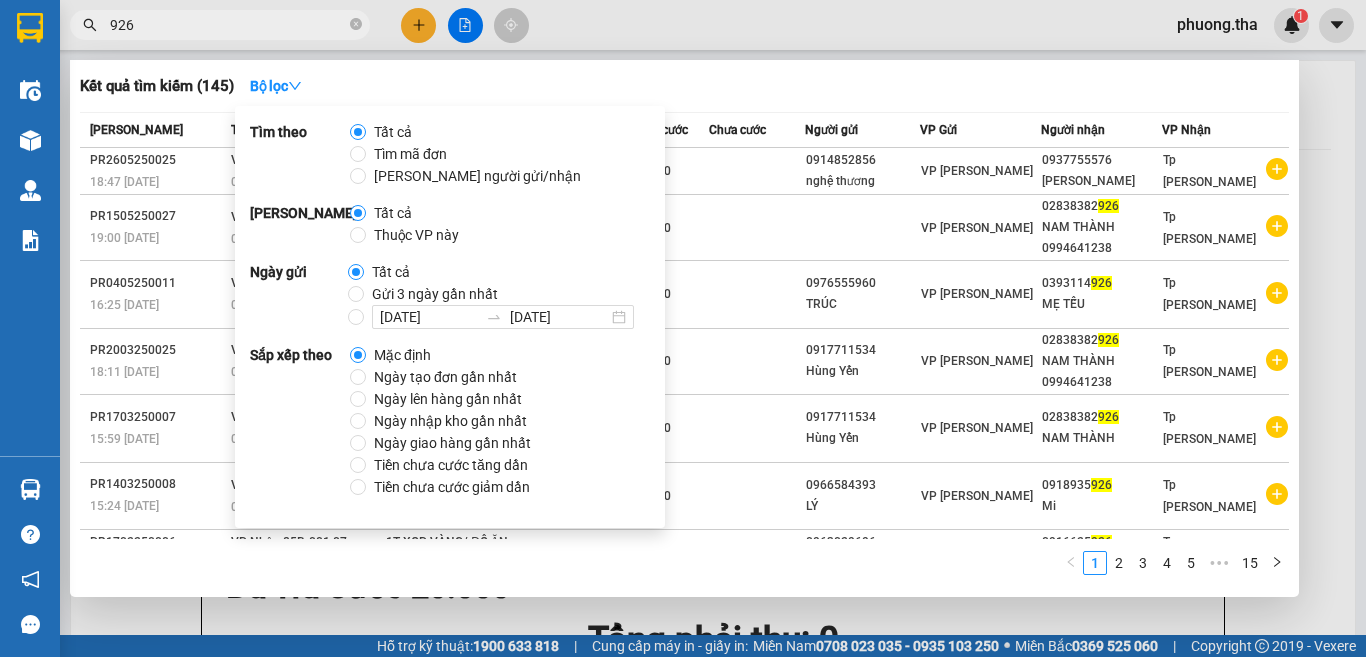 click on "Ngày tạo đơn gần nhất" at bounding box center (445, 377) 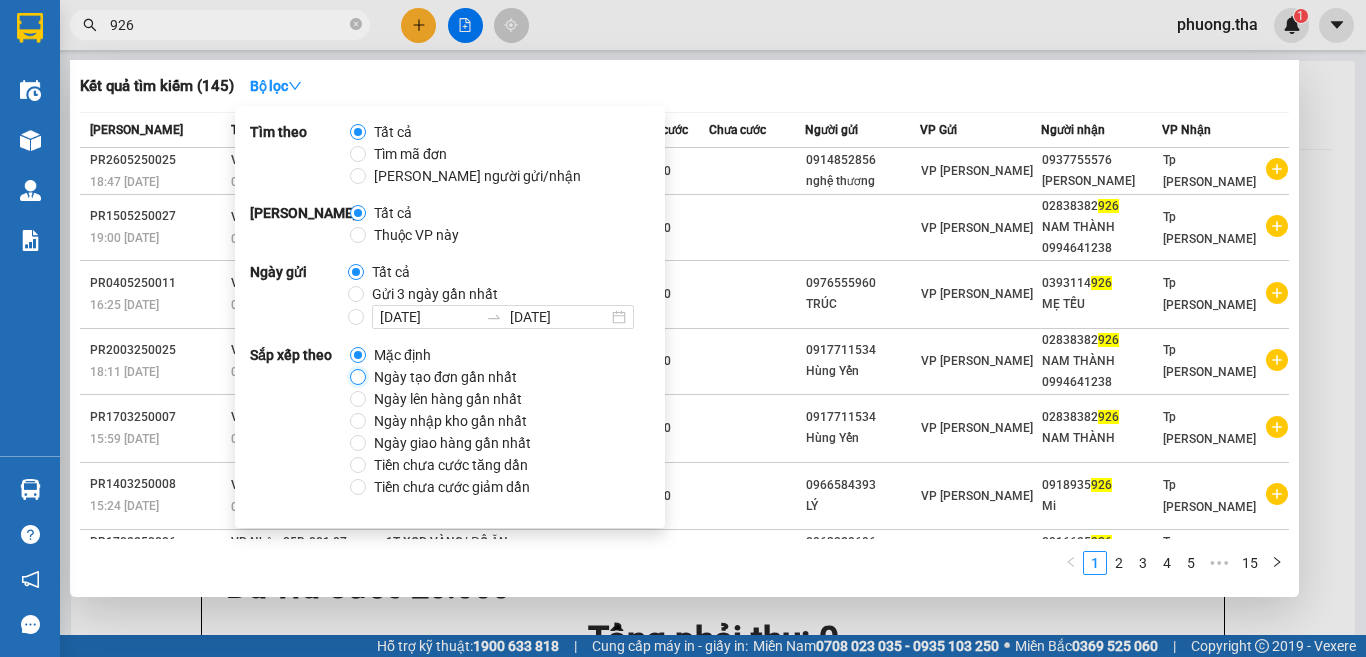 radio on "true" 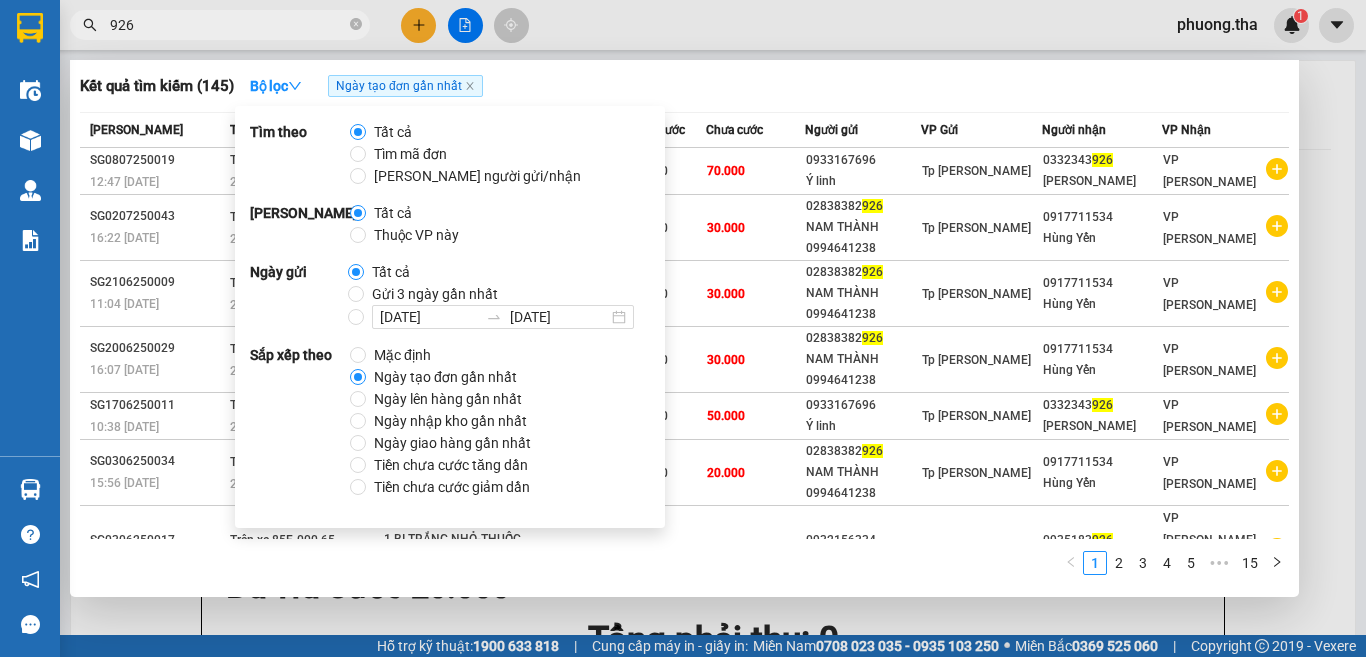 click at bounding box center [683, 328] 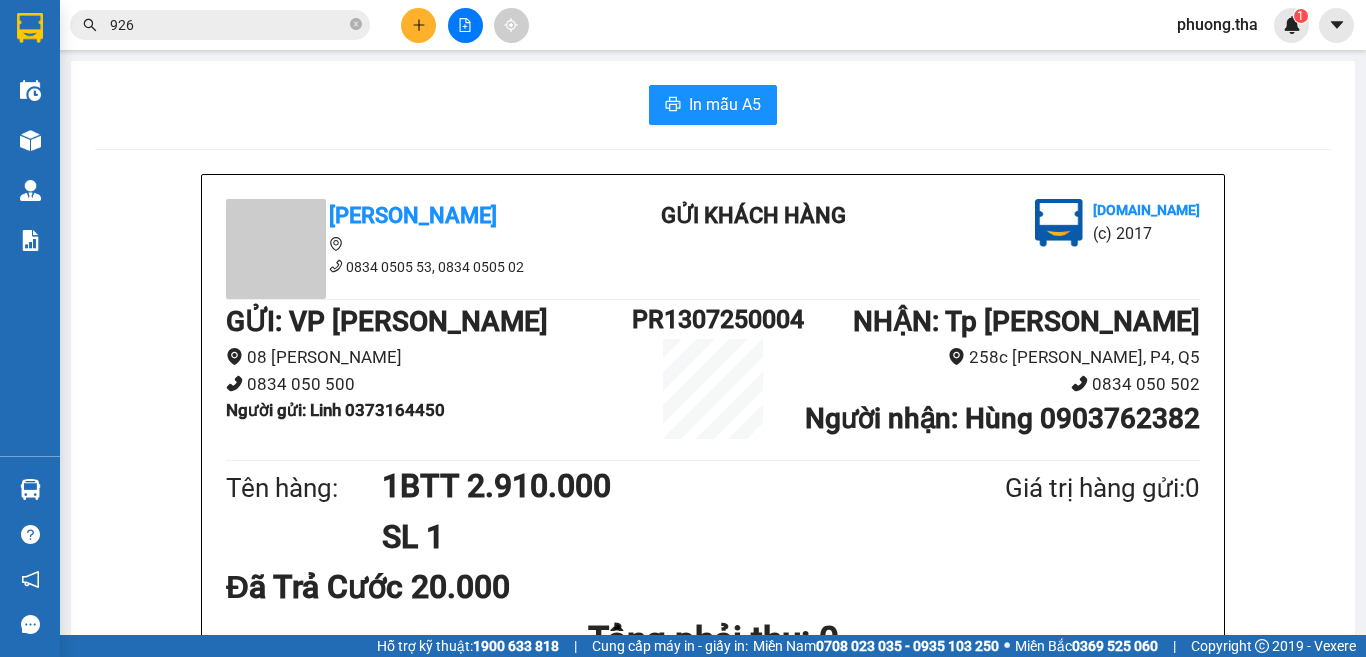 click on "926" at bounding box center (228, 25) 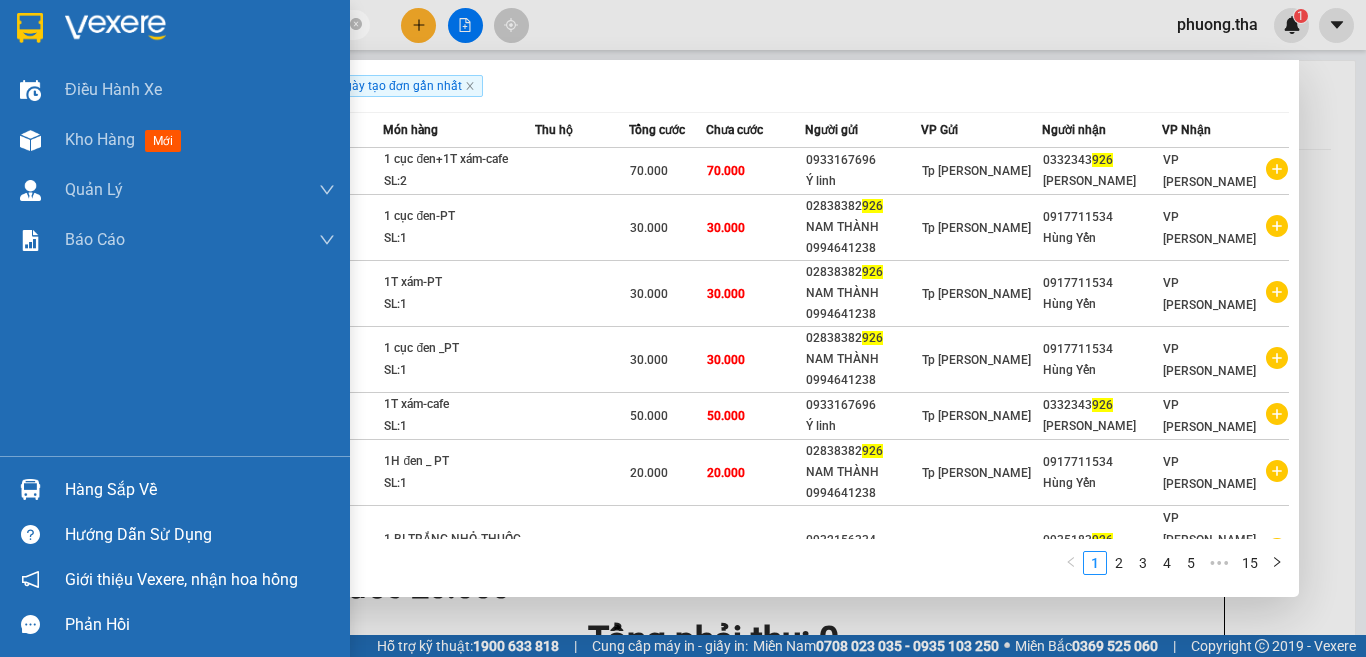 drag, startPoint x: 168, startPoint y: 29, endPoint x: 50, endPoint y: 31, distance: 118.016945 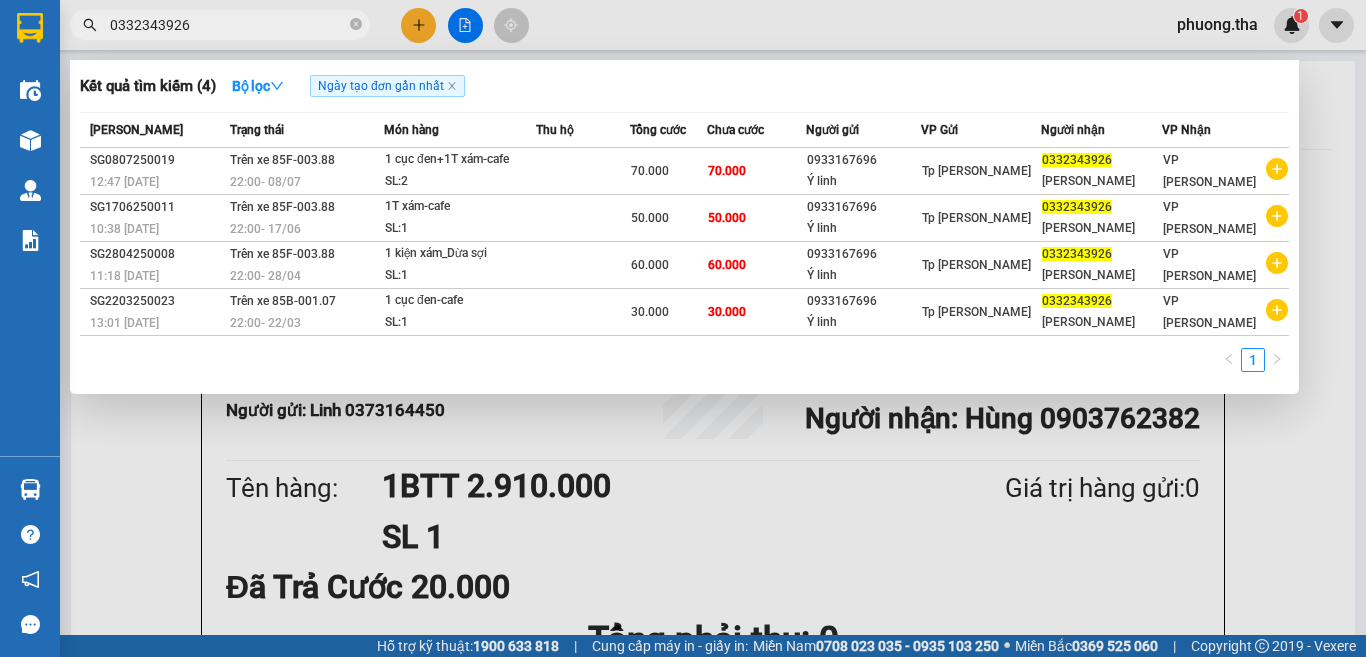 type on "0332343926" 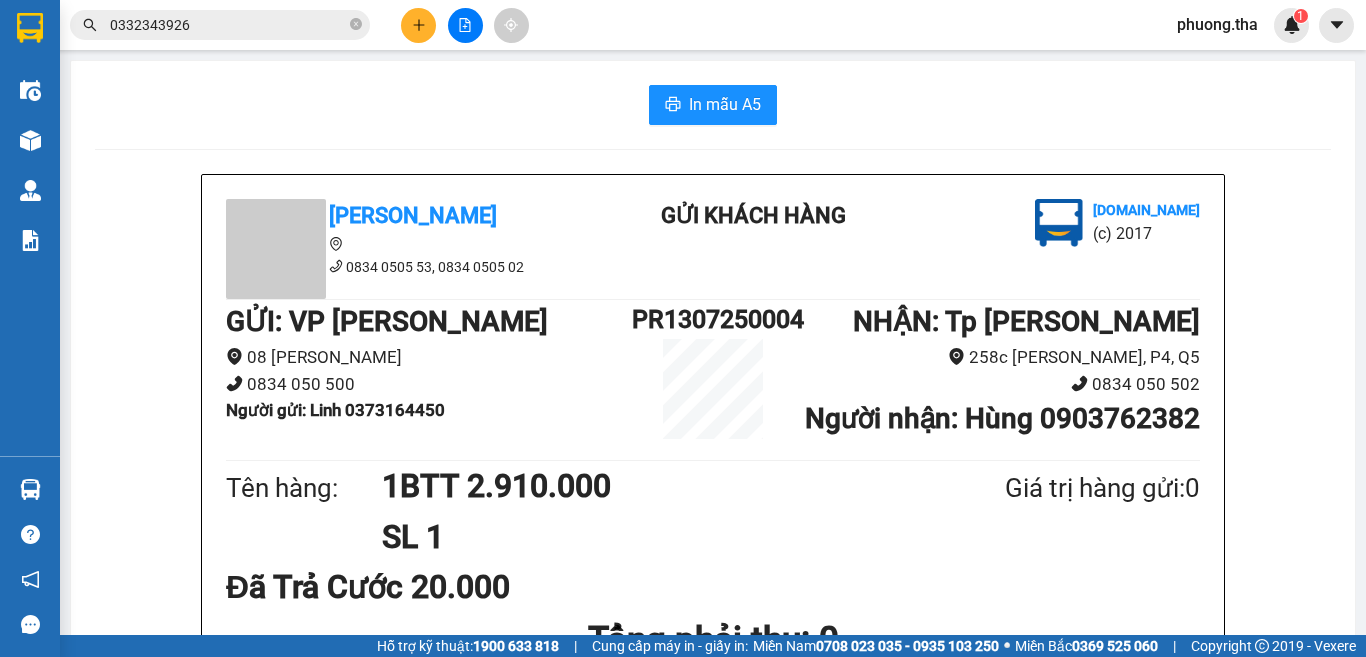 click at bounding box center (418, 25) 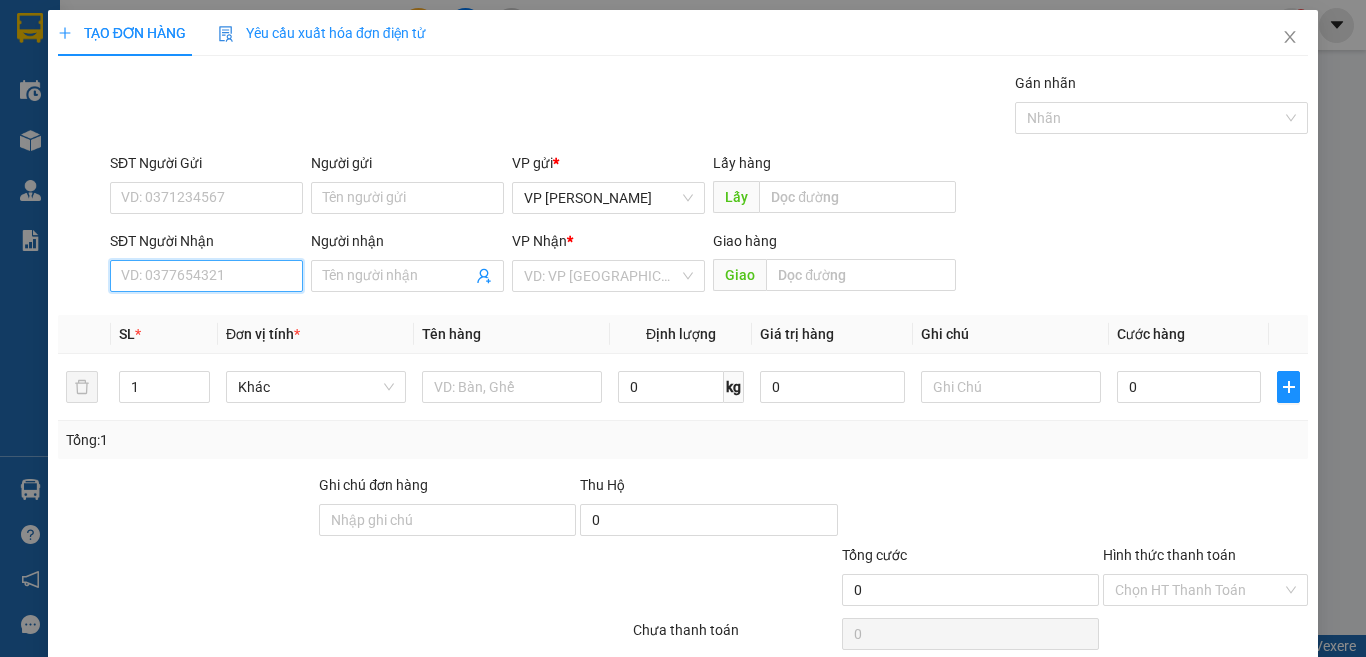paste on "0388789452" 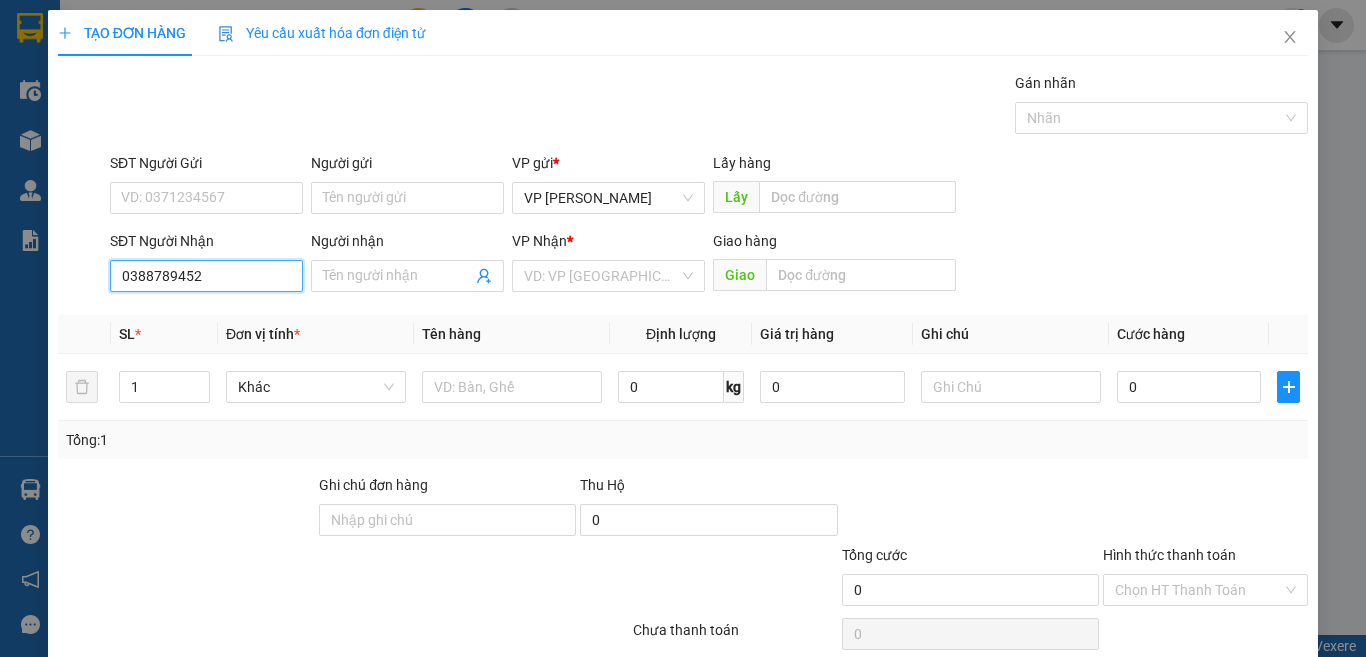 click on "0388789452" at bounding box center [206, 276] 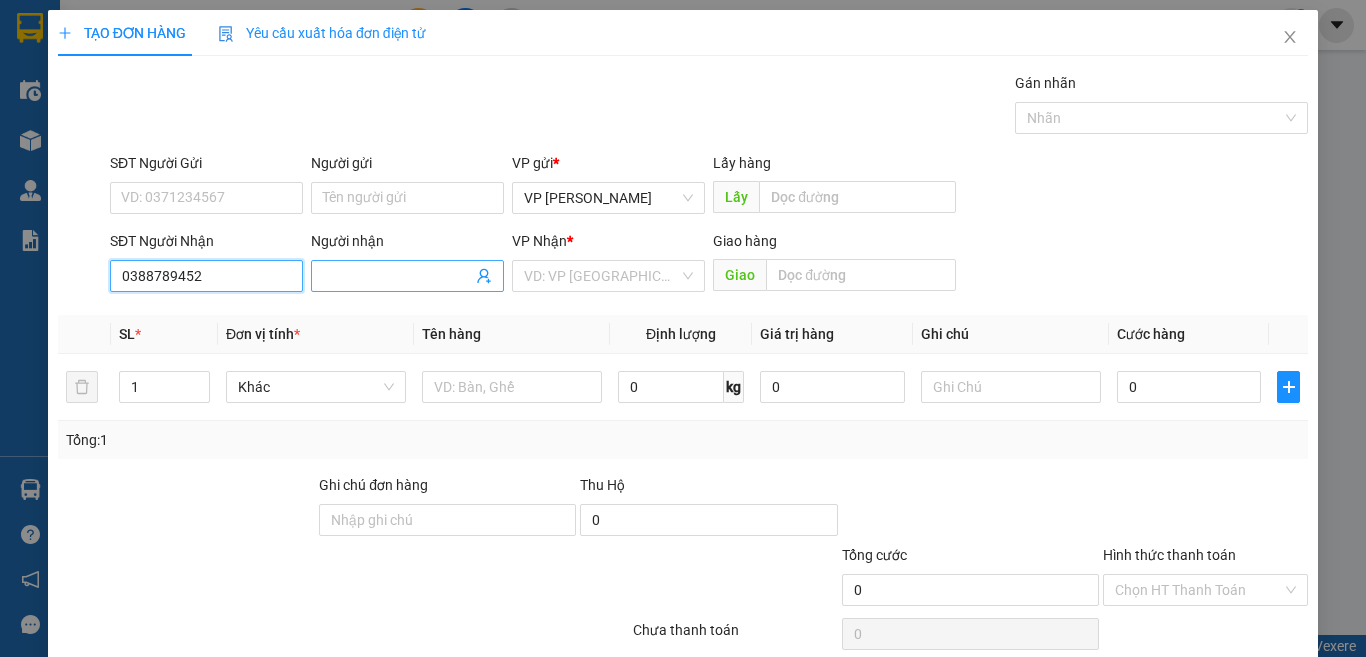 type on "0388789452" 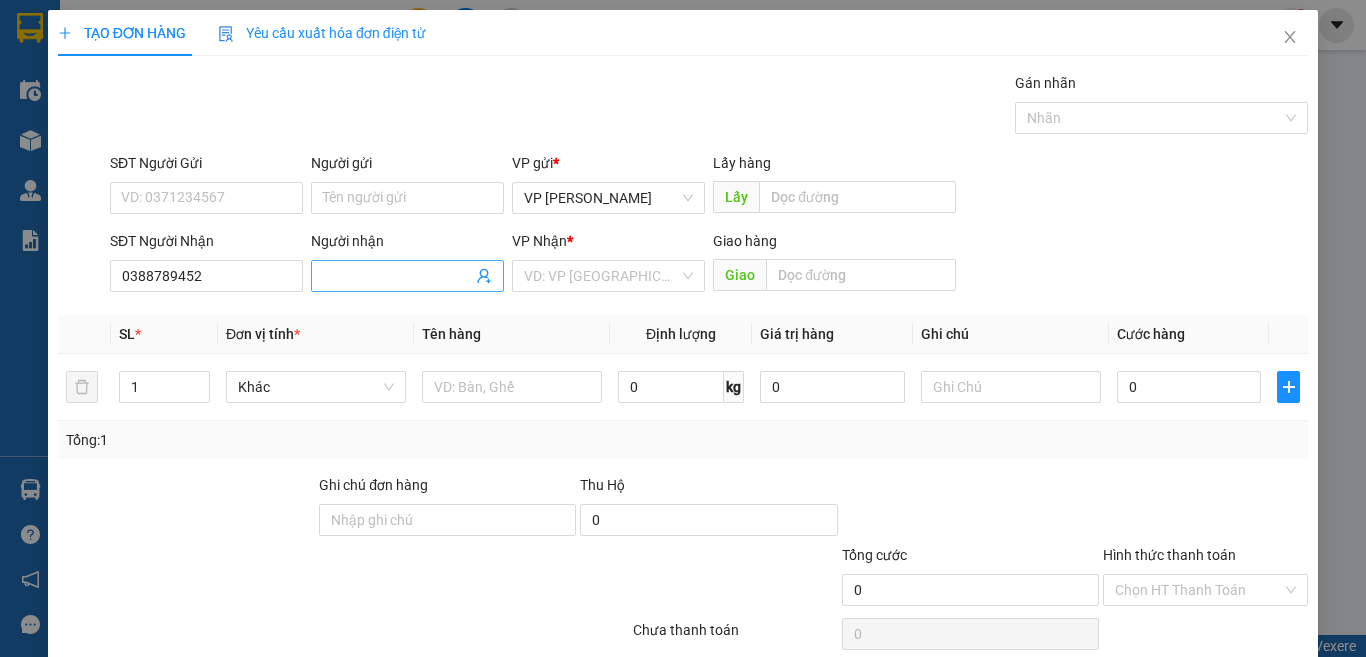 click on "Người nhận" at bounding box center [397, 276] 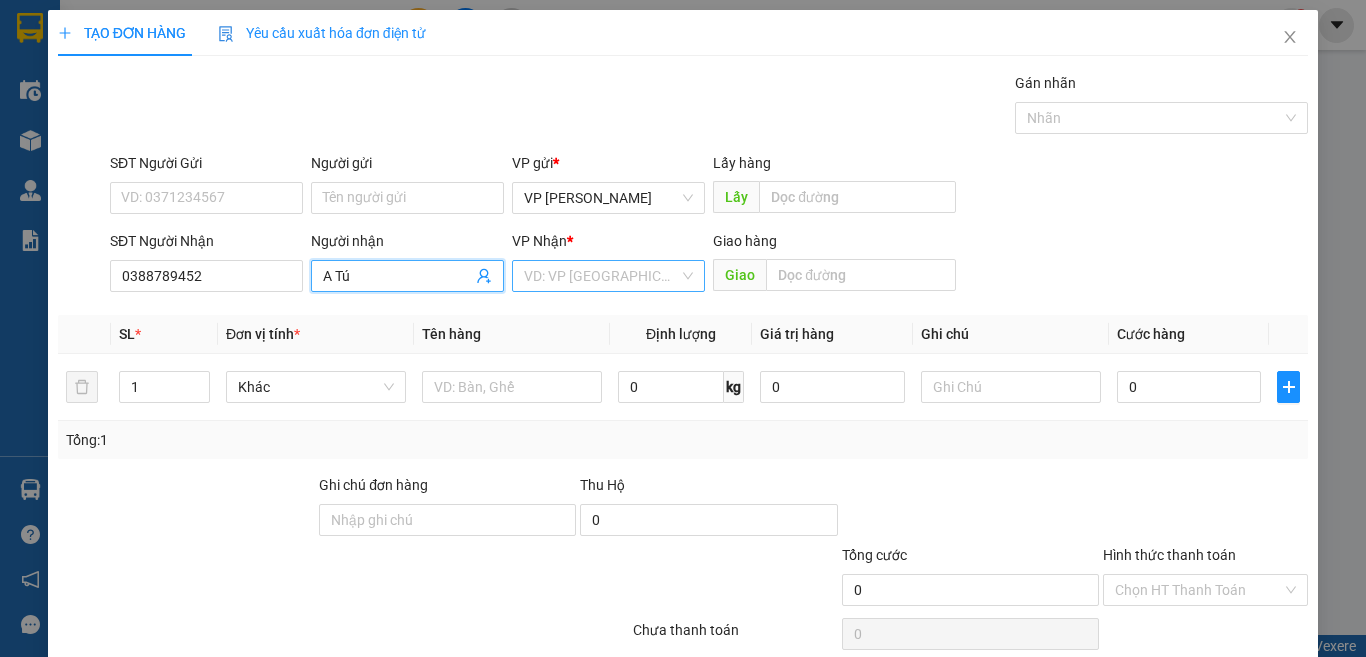 type on "A Tú" 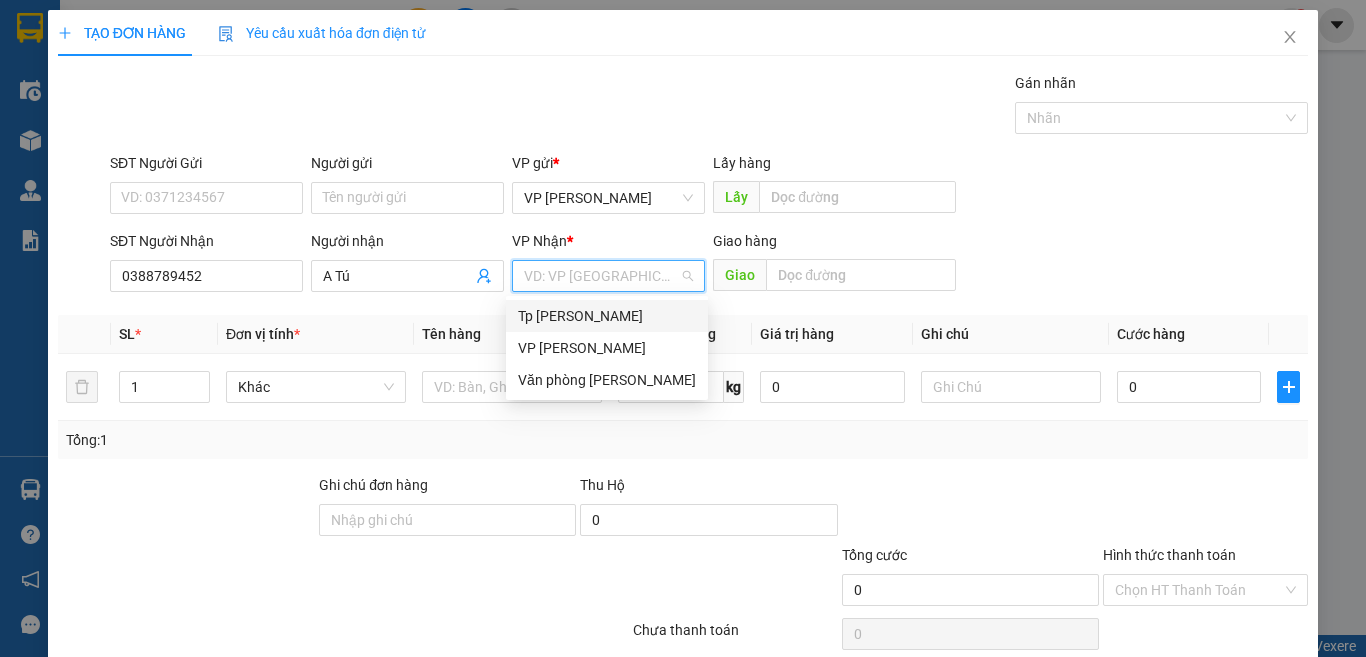 click on "Tp [PERSON_NAME]" at bounding box center [607, 316] 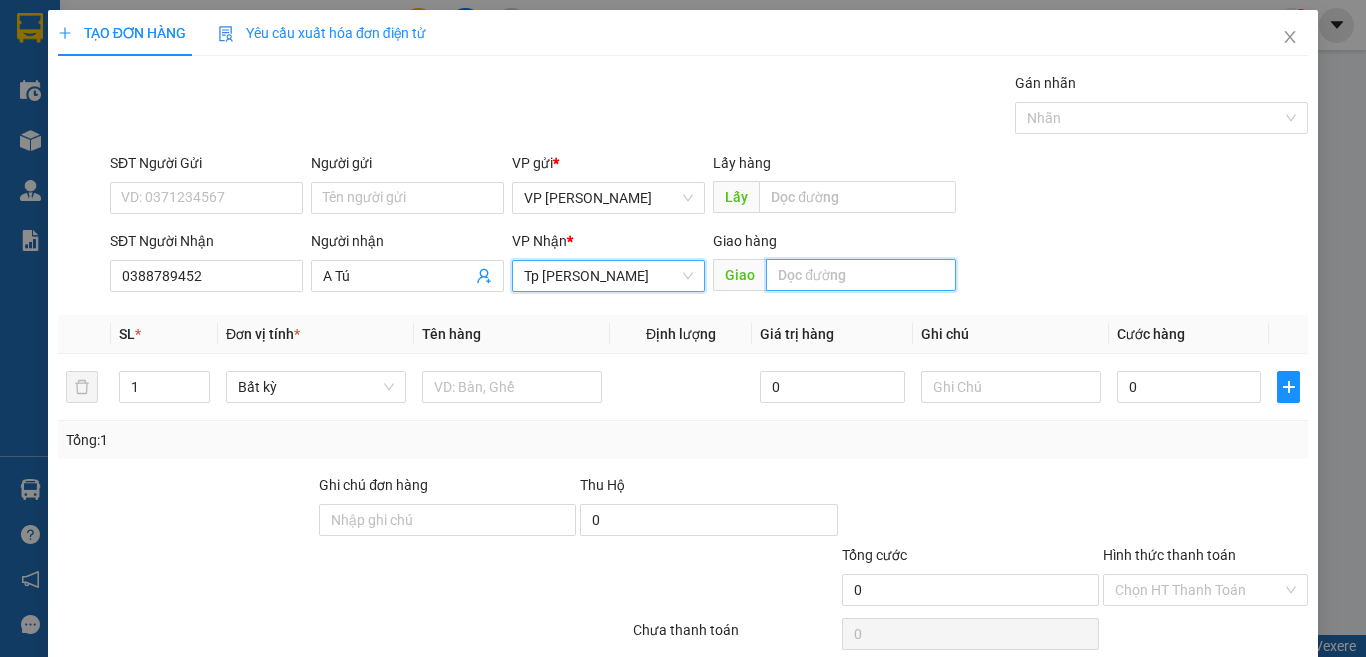 click at bounding box center [861, 275] 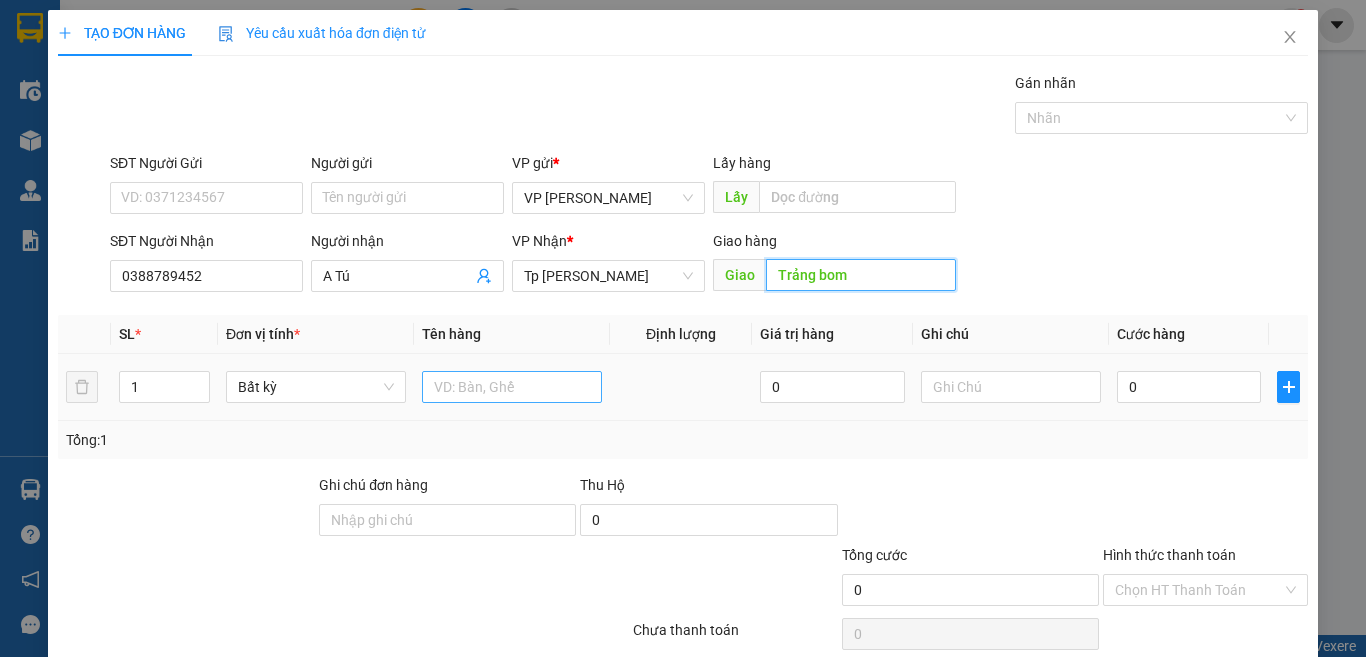 type on "Trảng bom" 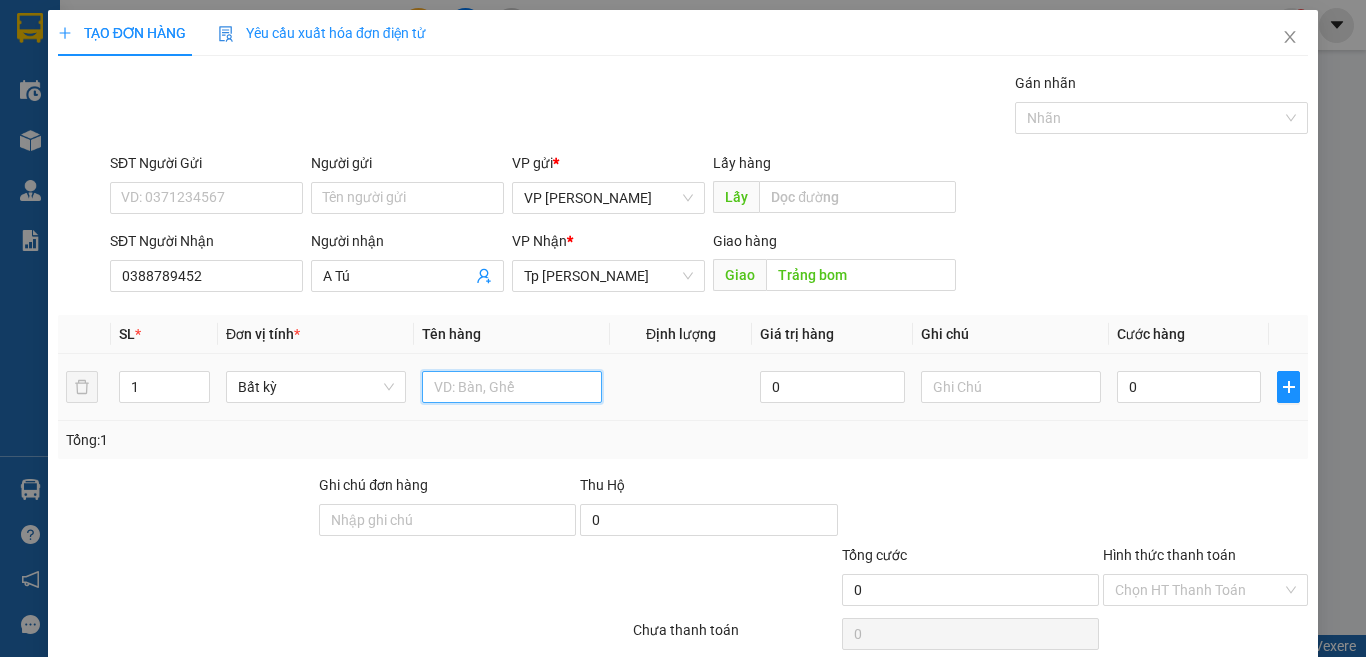 click at bounding box center [512, 387] 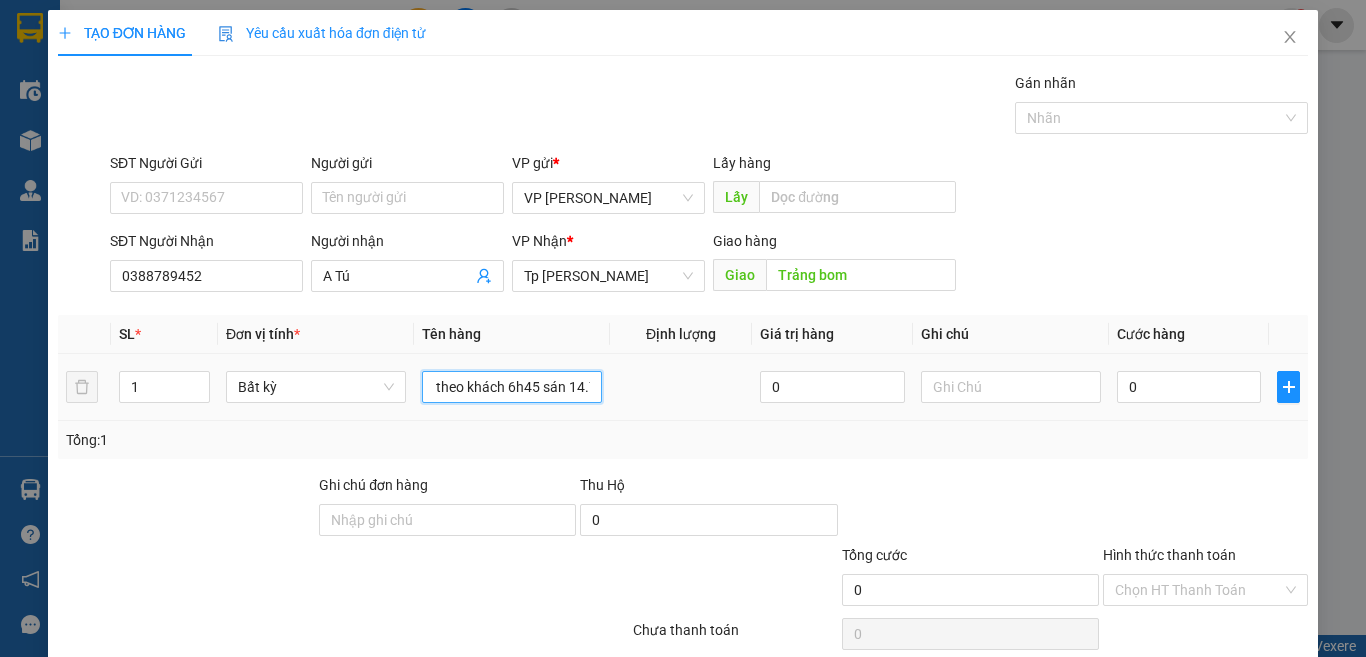 scroll, scrollTop: 0, scrollLeft: 60, axis: horizontal 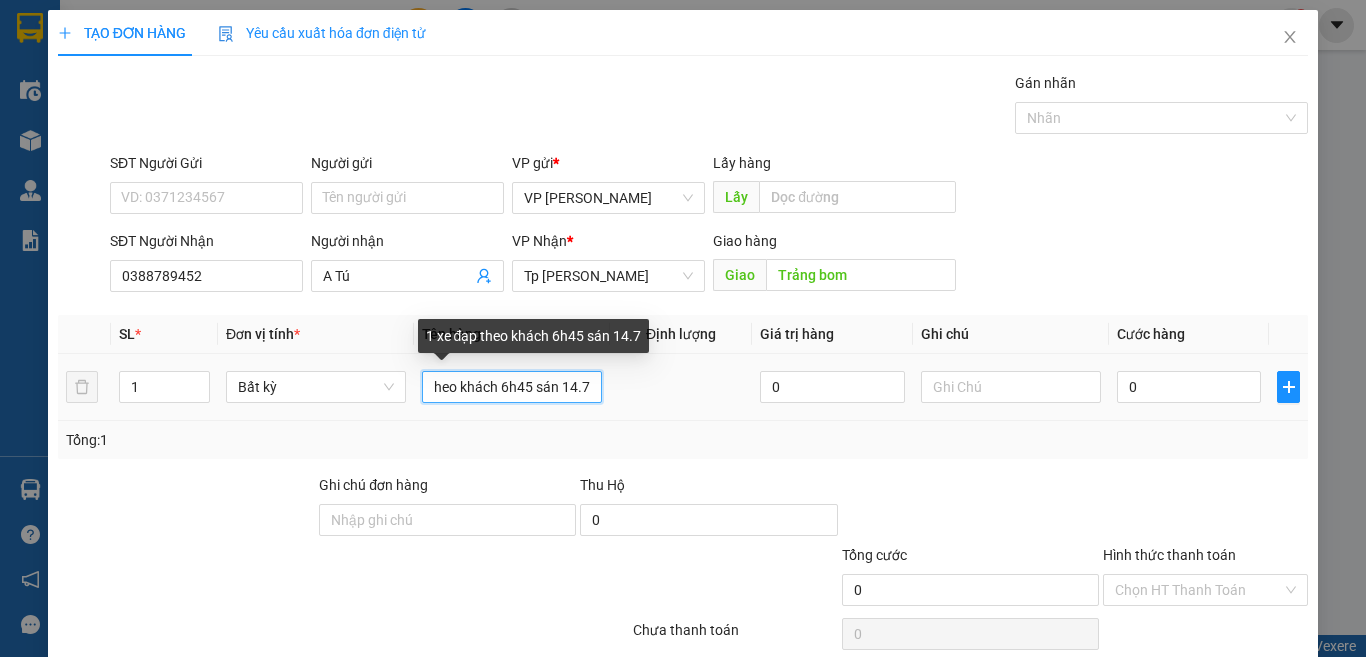 click on "1 xe đạp theo khách 6h45 sán 14.7" at bounding box center (512, 387) 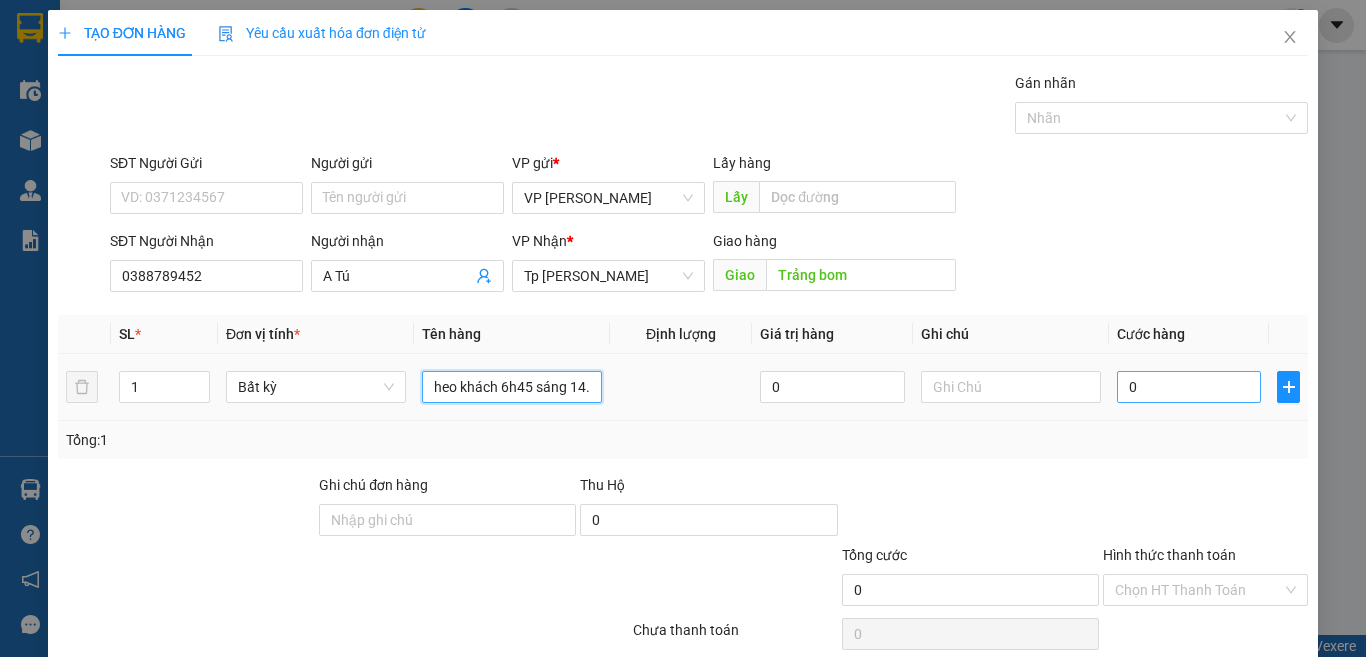 type on "1 xe đạp theo khách 6h45 sáng 14.7" 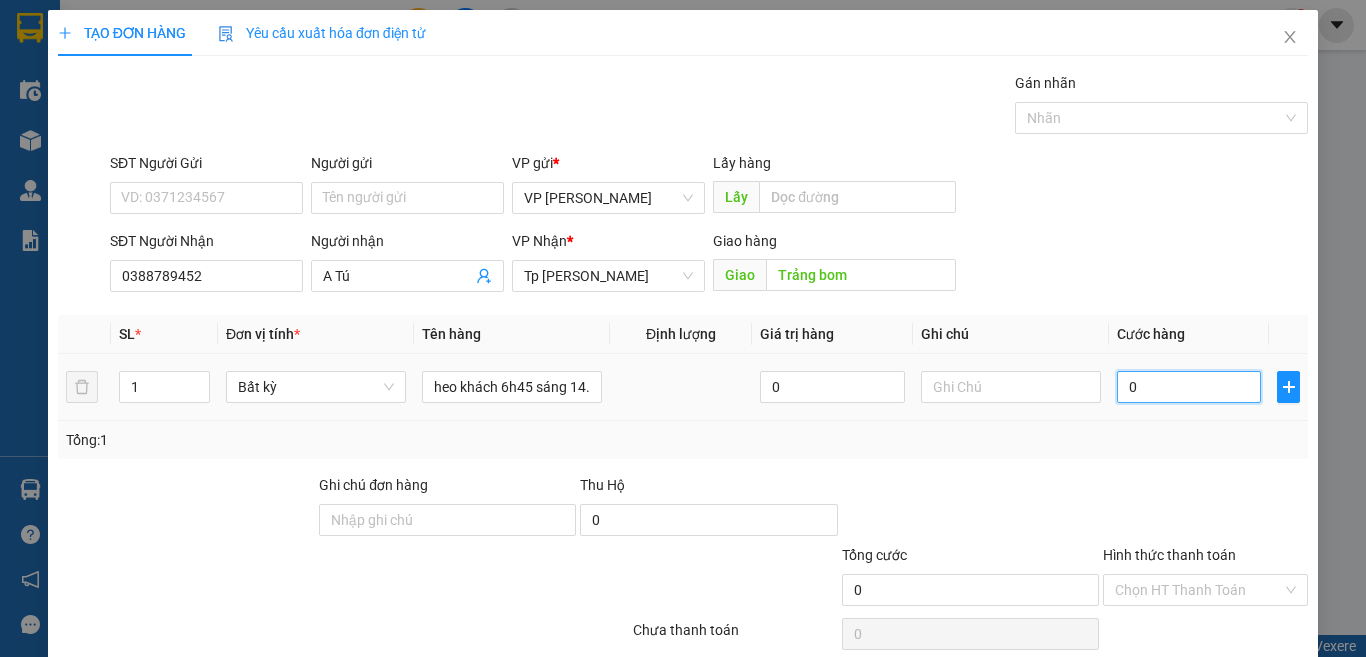 click on "0" at bounding box center (1189, 387) 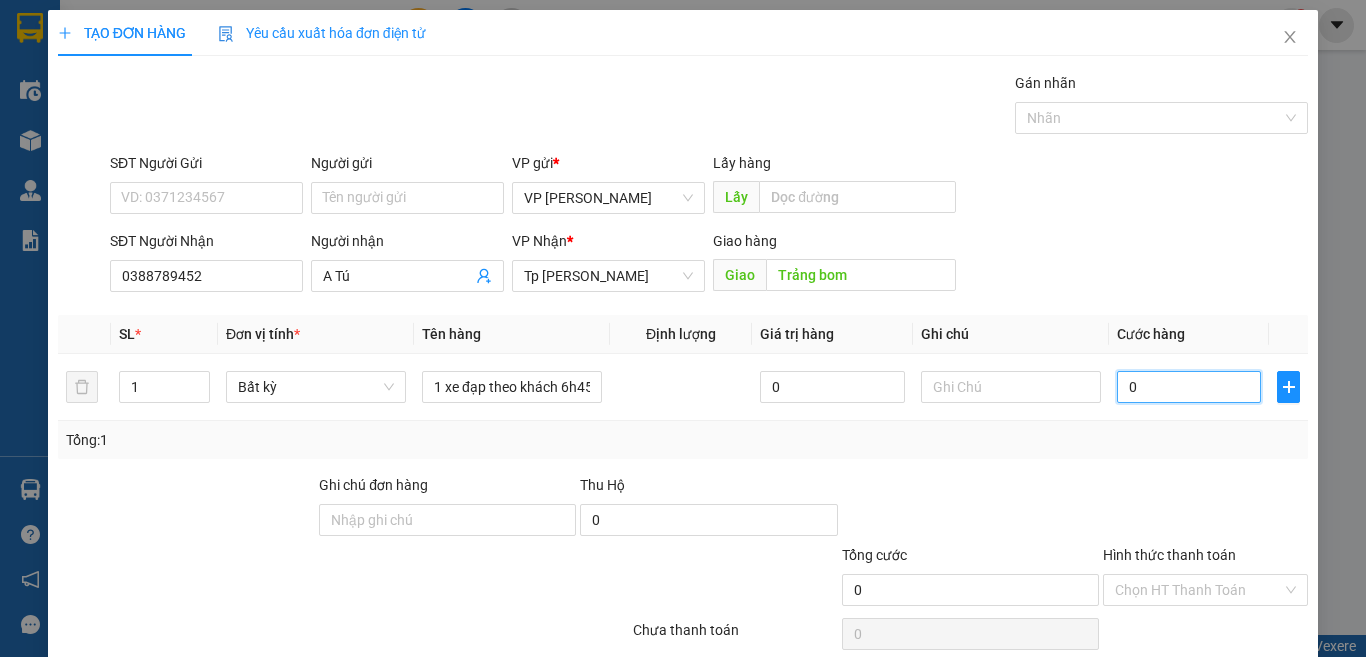 type on "1" 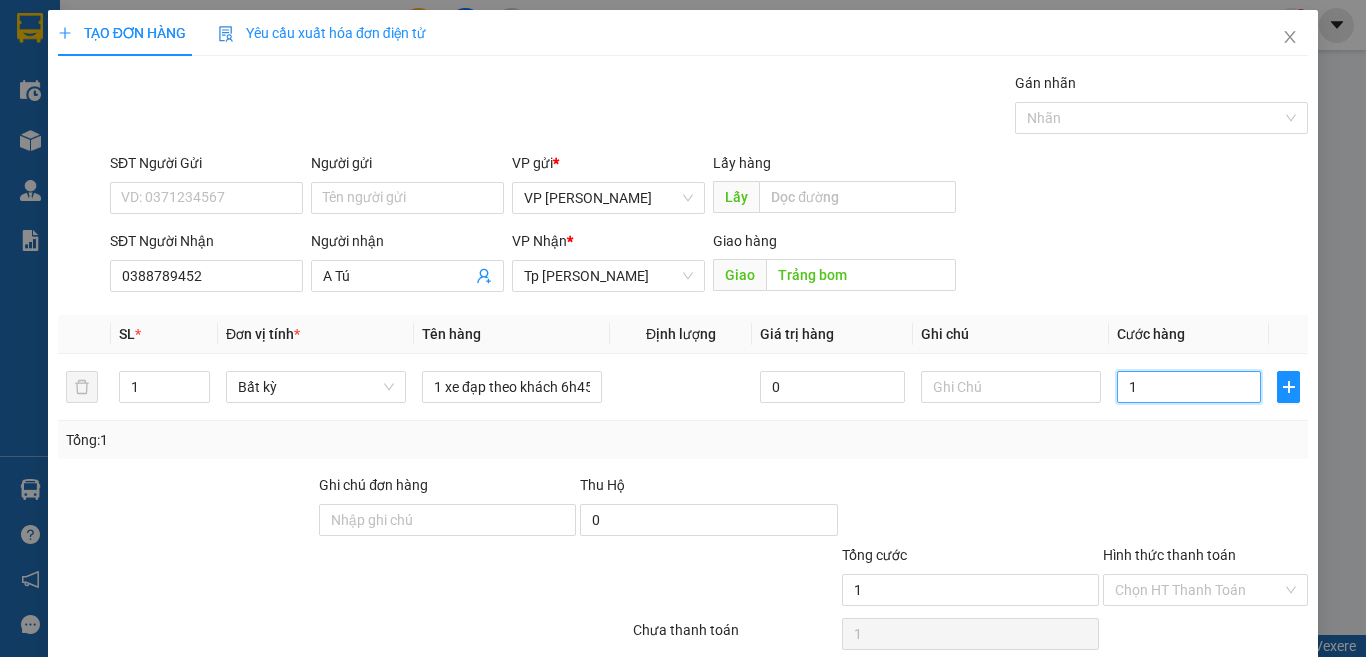 type on "10" 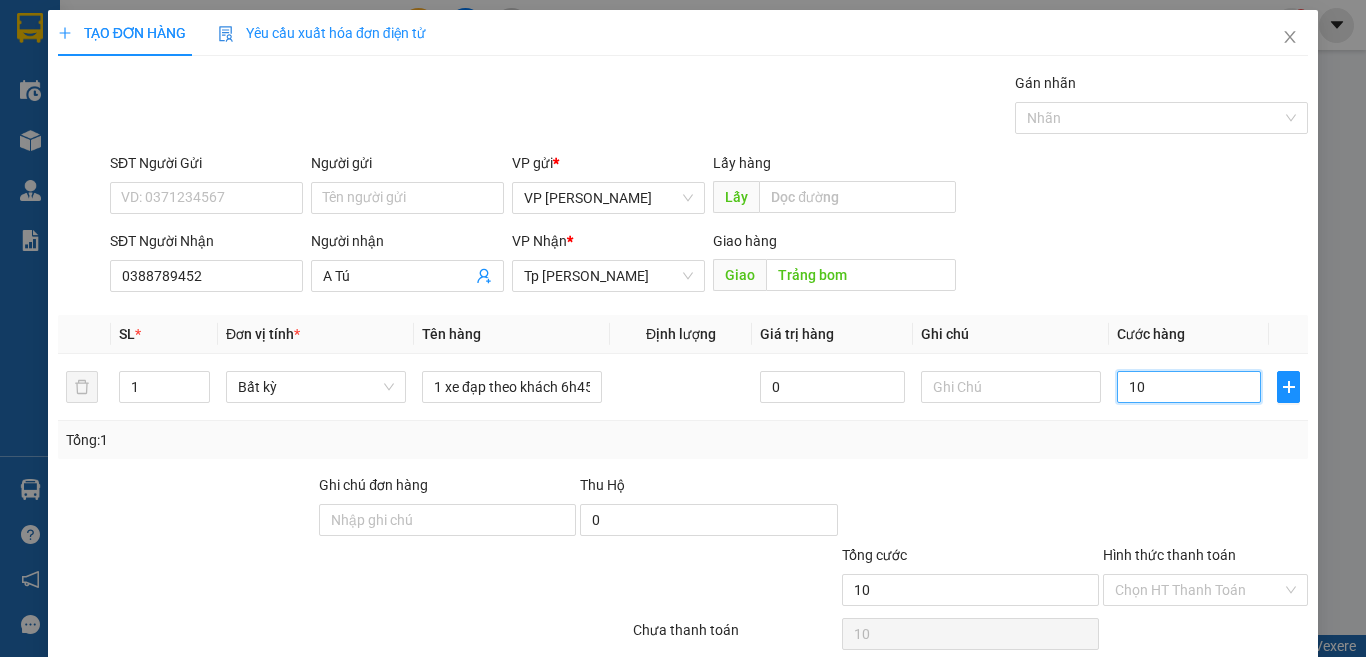 type on "100" 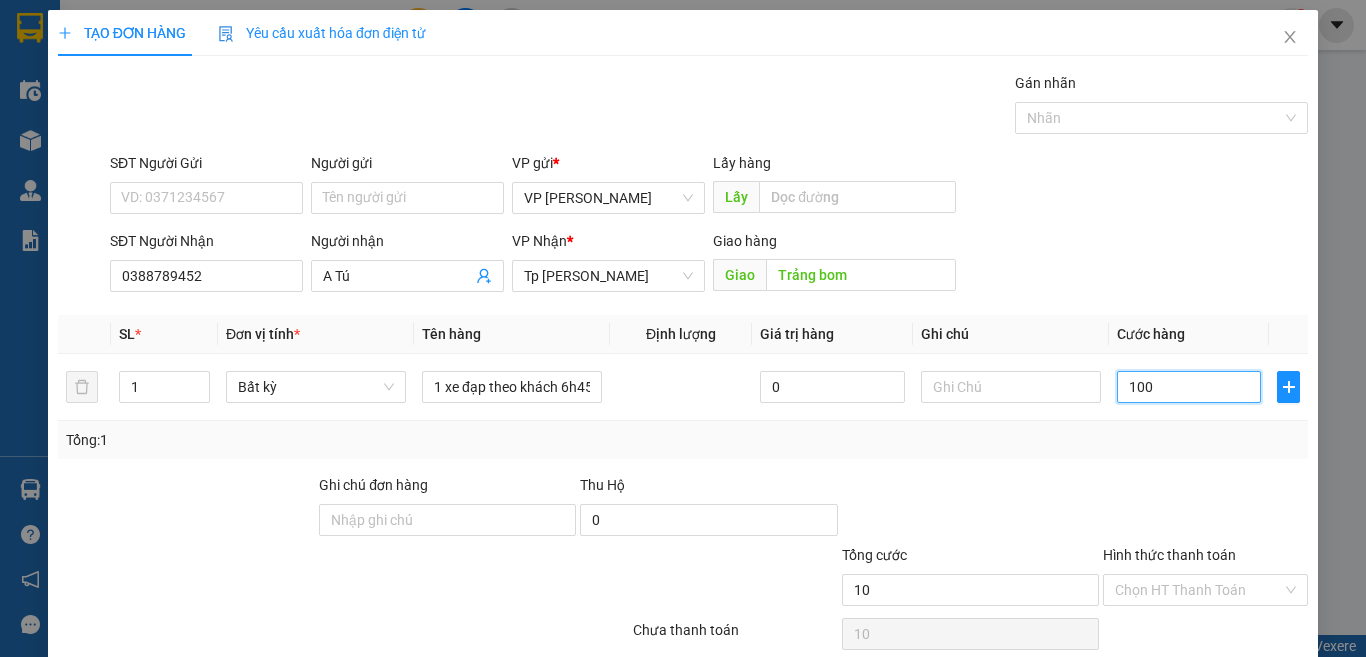 type on "100" 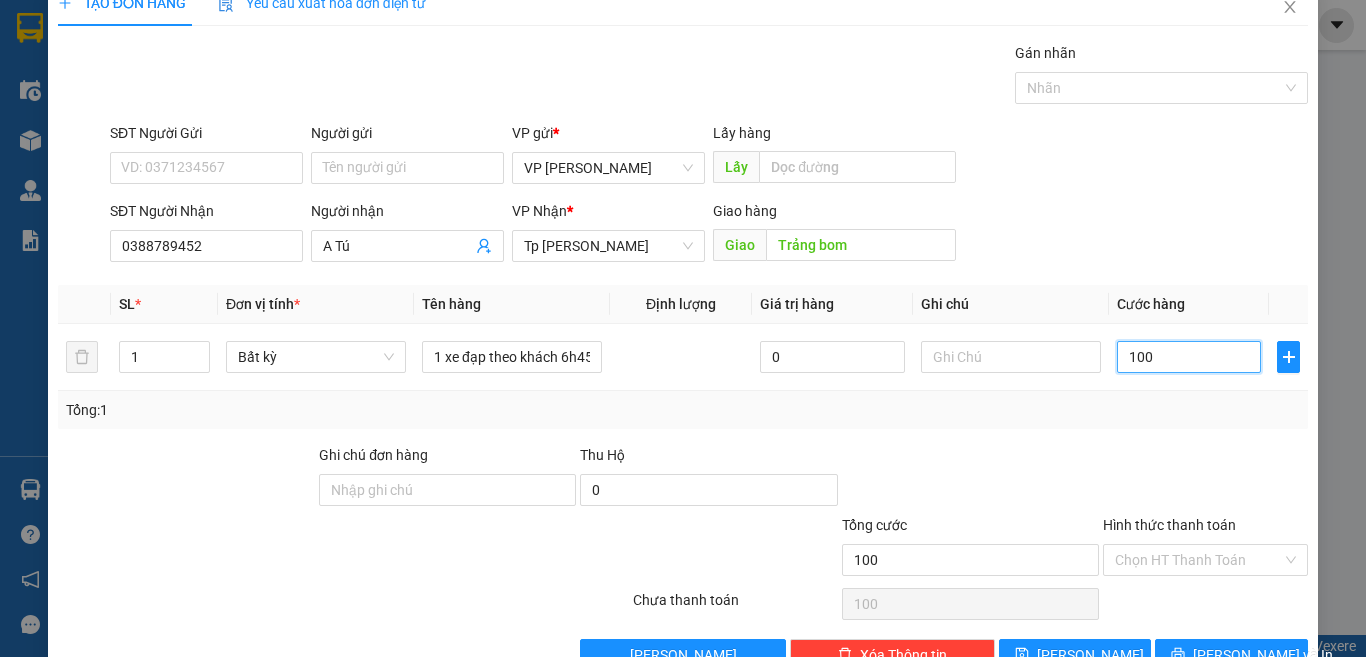 scroll, scrollTop: 83, scrollLeft: 0, axis: vertical 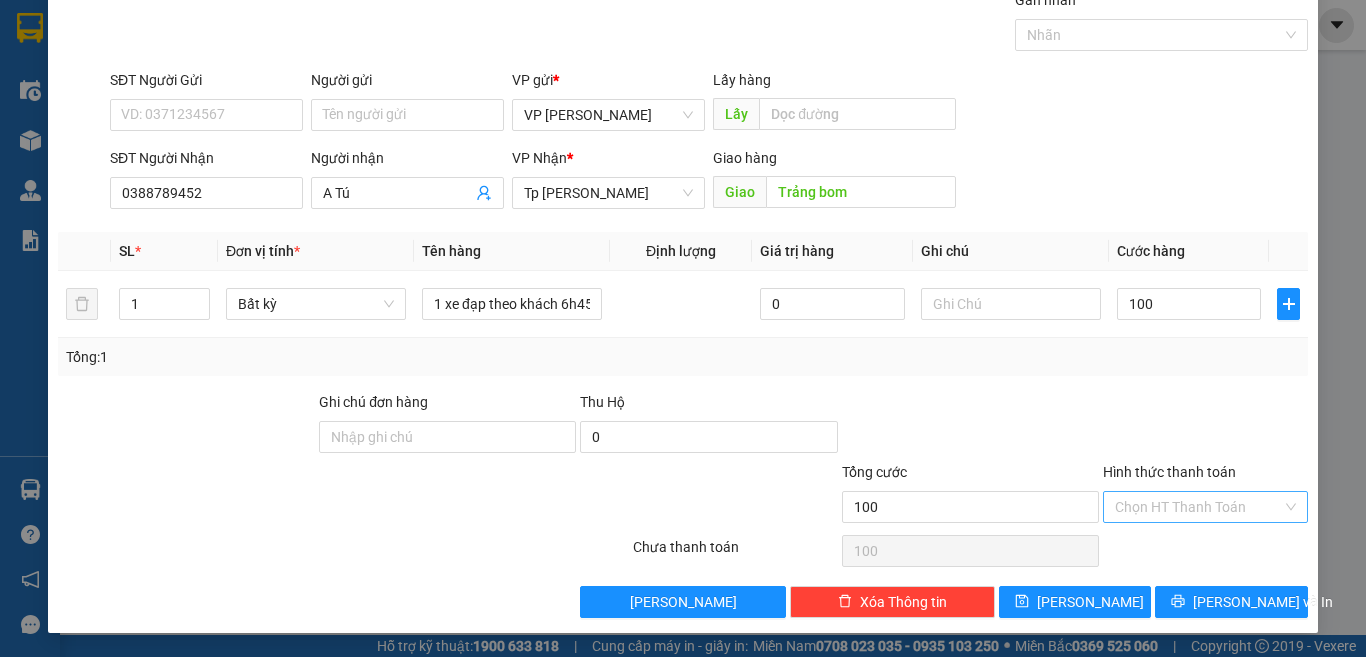 type on "100.000" 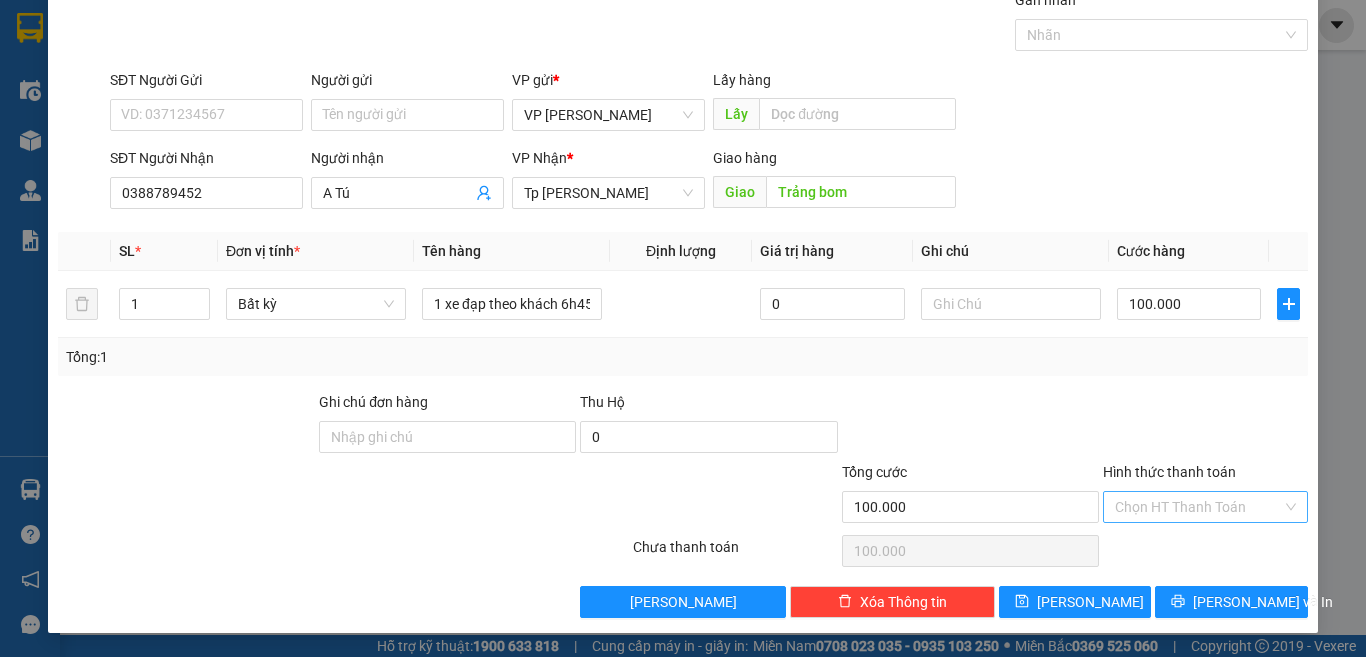 click on "Hình thức thanh toán" at bounding box center (1198, 507) 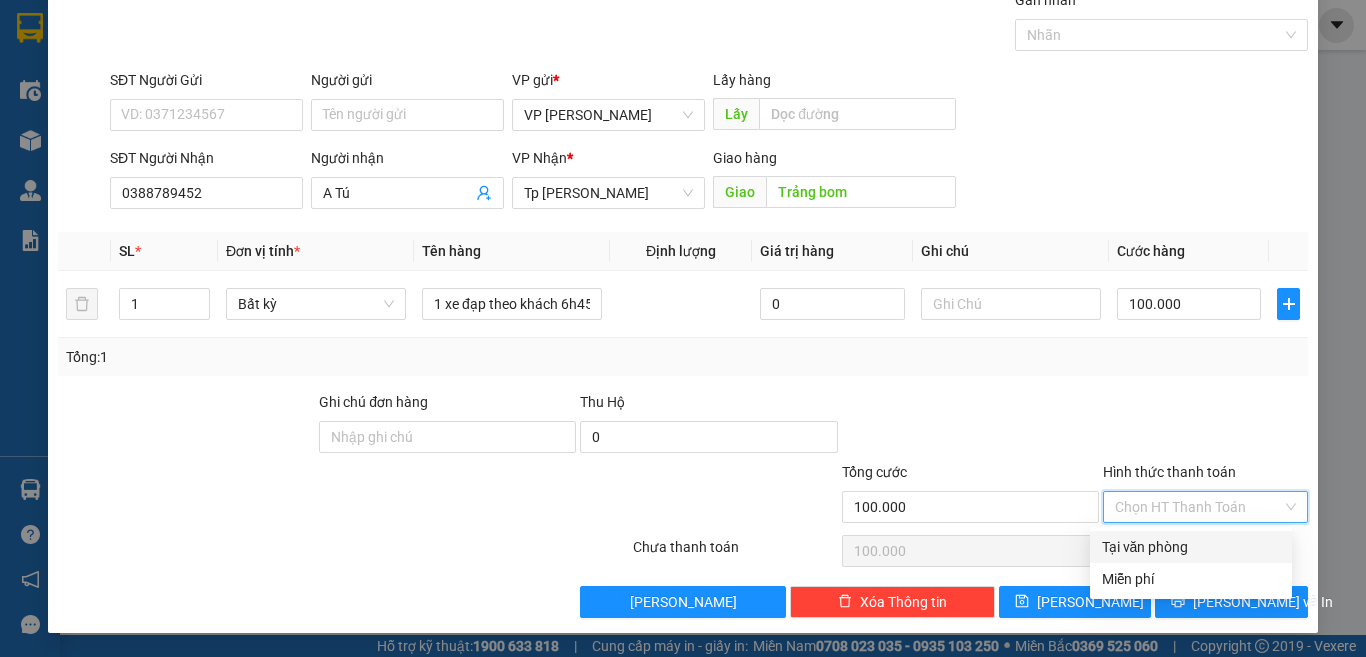 click on "Tại văn phòng" at bounding box center (1191, 547) 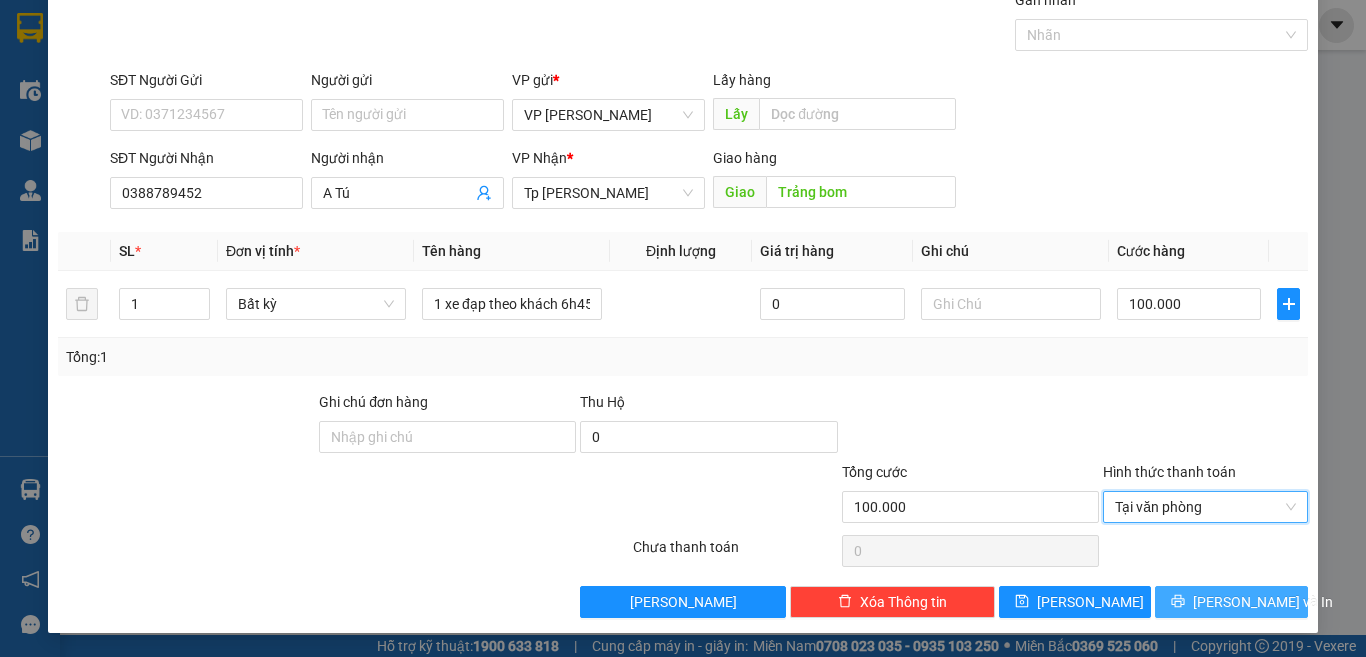 click on "[PERSON_NAME] và In" at bounding box center [1231, 602] 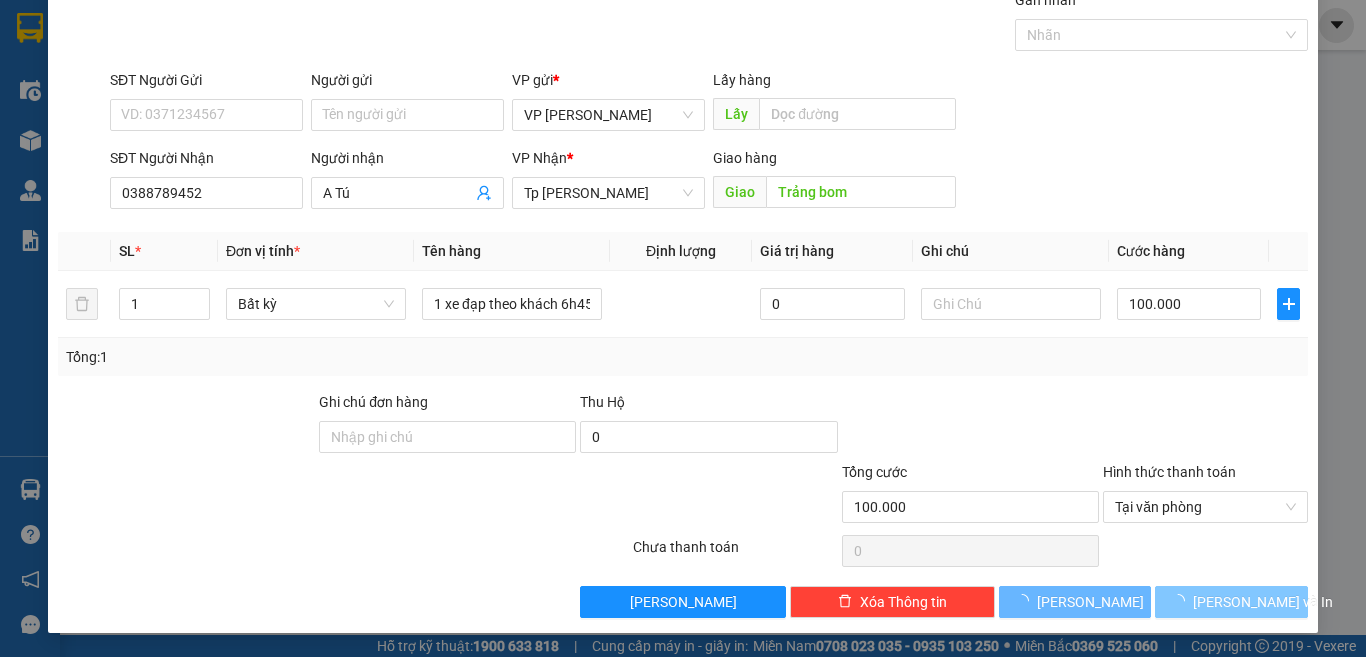 scroll, scrollTop: 0, scrollLeft: 0, axis: both 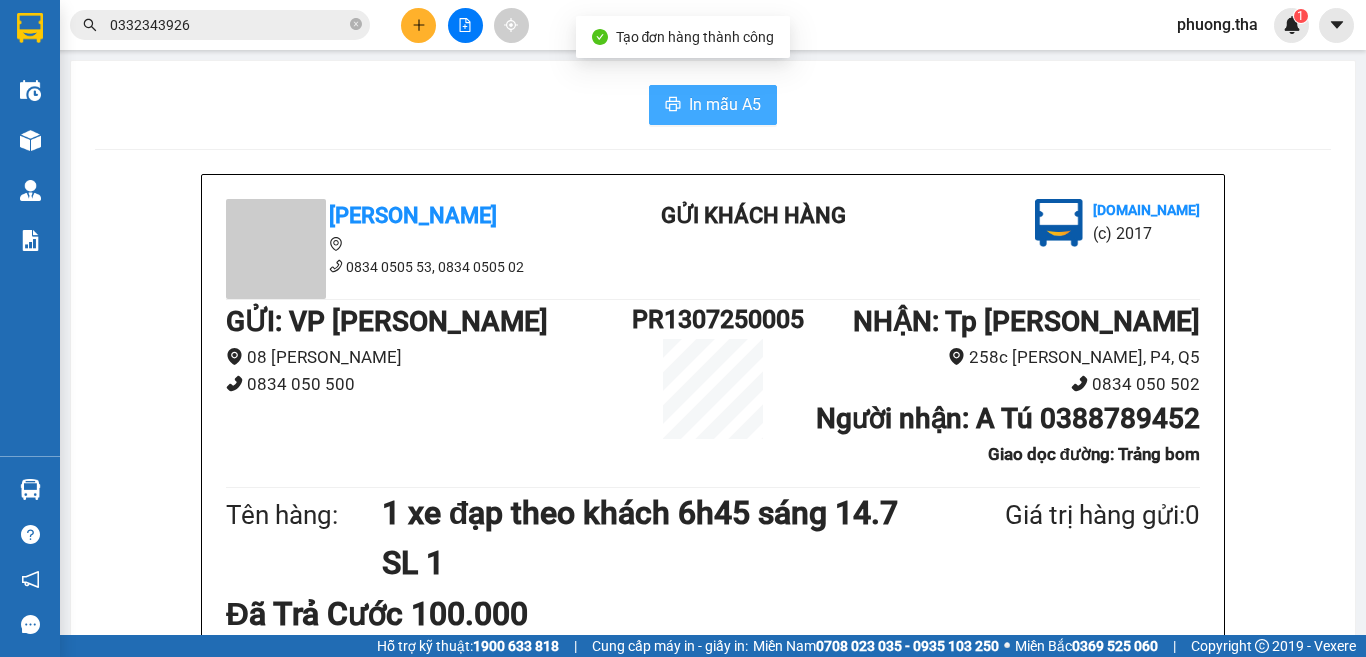 click on "In mẫu A5" at bounding box center (725, 104) 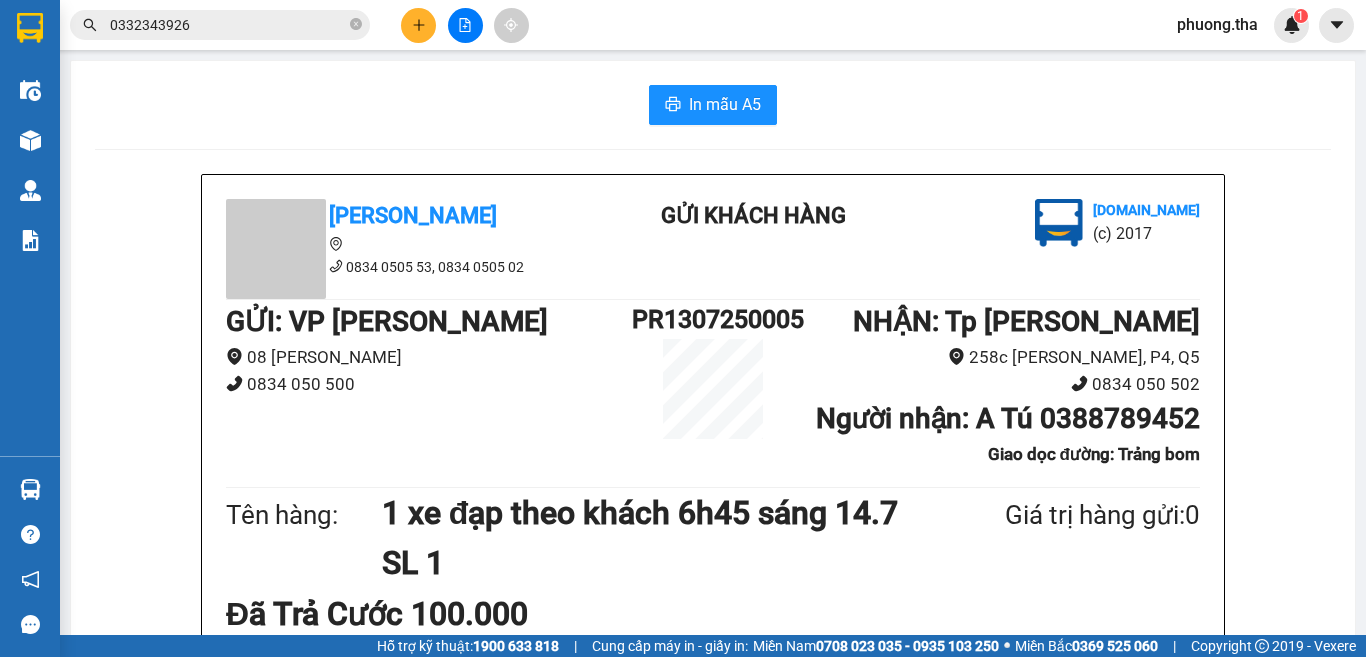 click 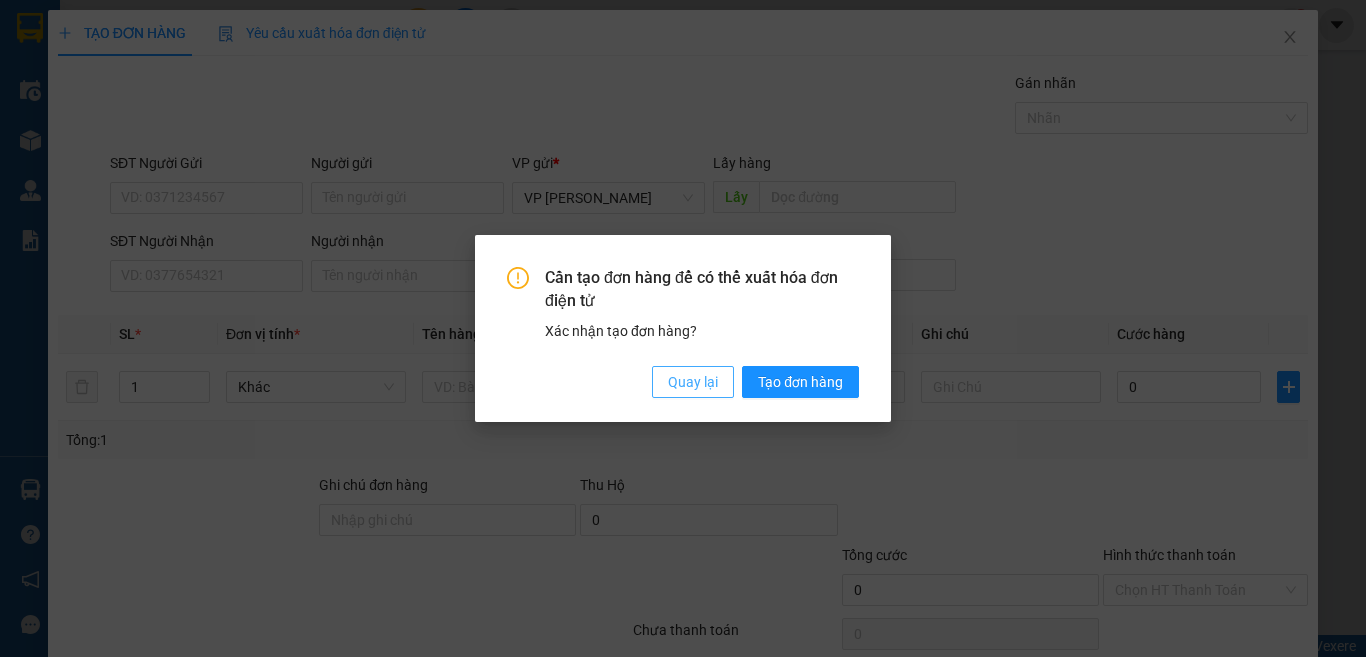 click on "Quay lại" at bounding box center (693, 382) 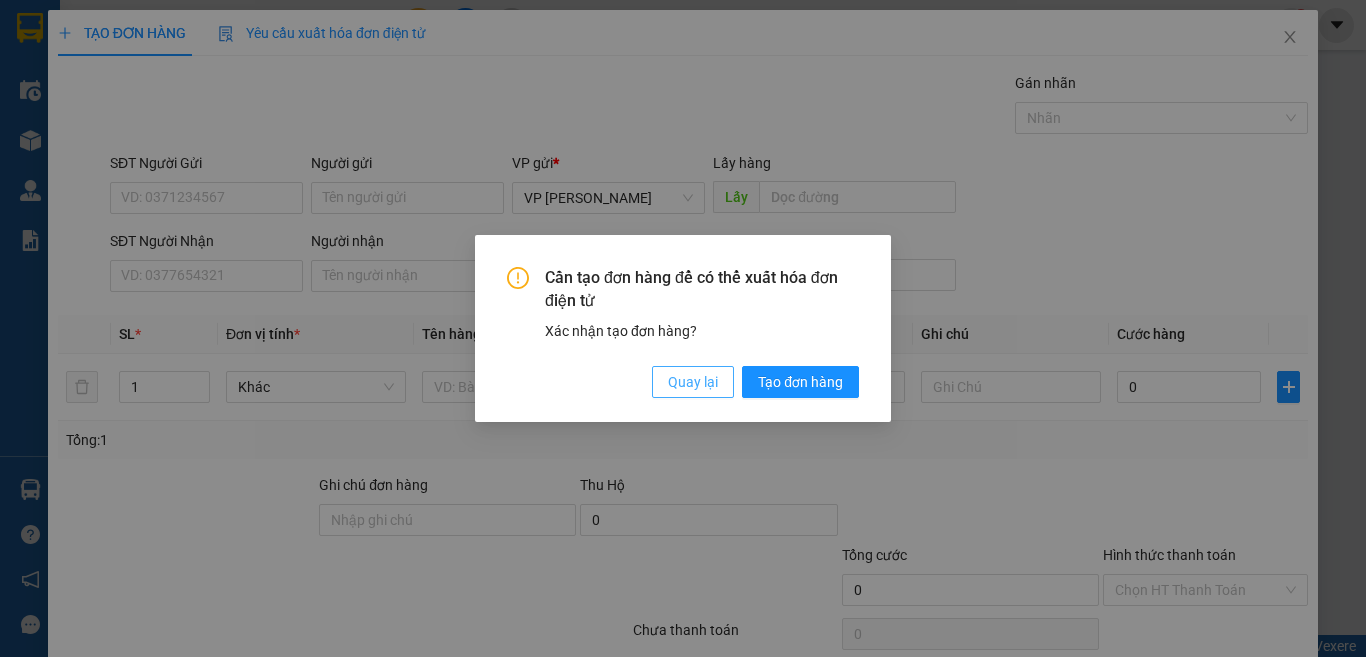click on "Quay lại" at bounding box center [693, 382] 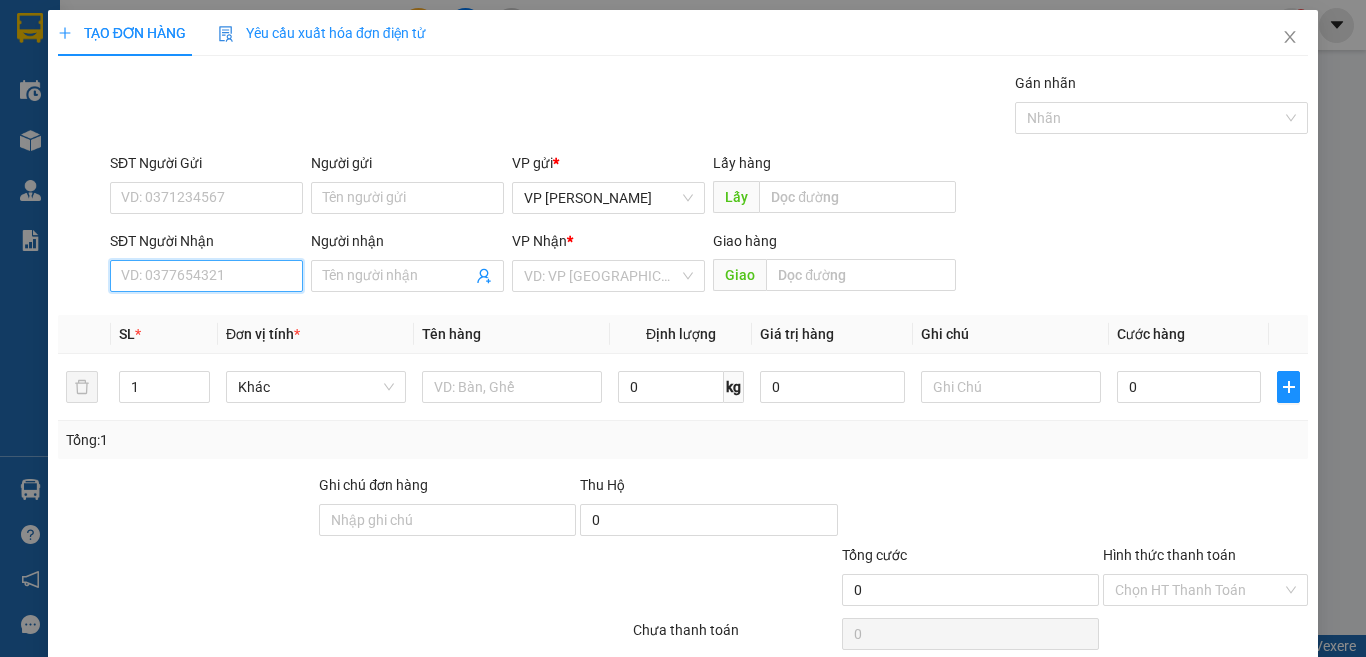 click on "SĐT Người Nhận" at bounding box center [206, 276] 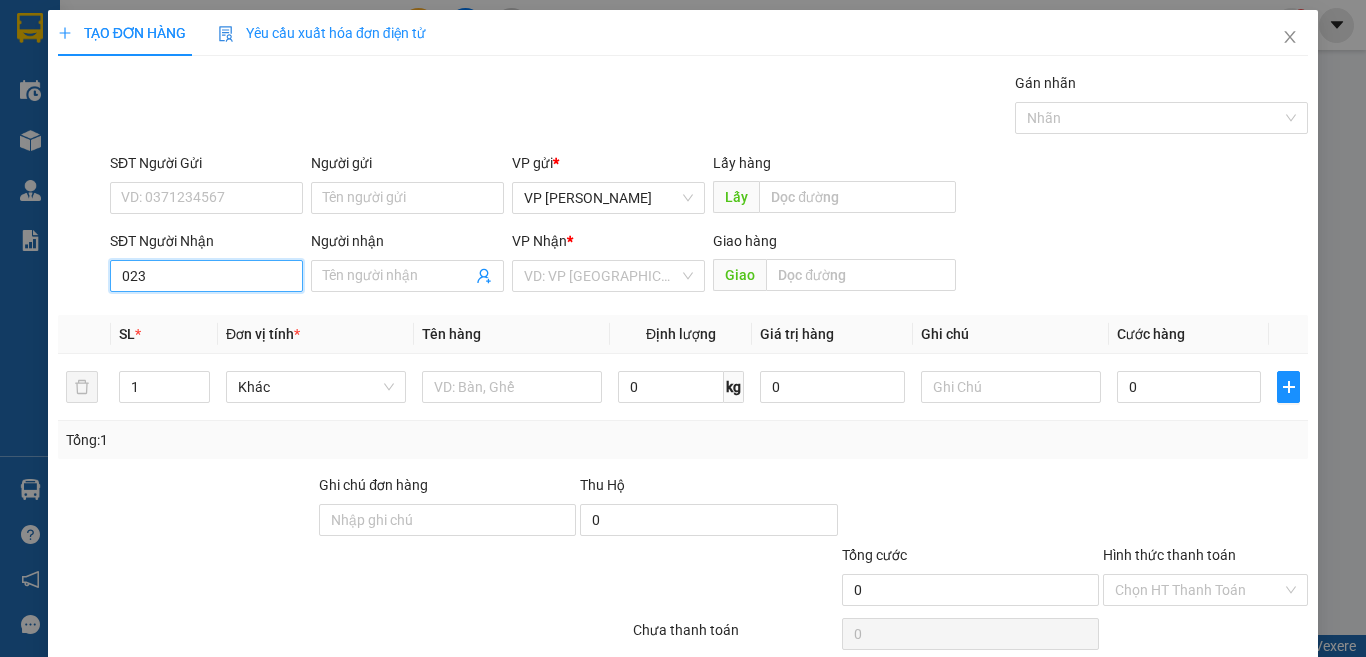 click on "023" at bounding box center (206, 276) 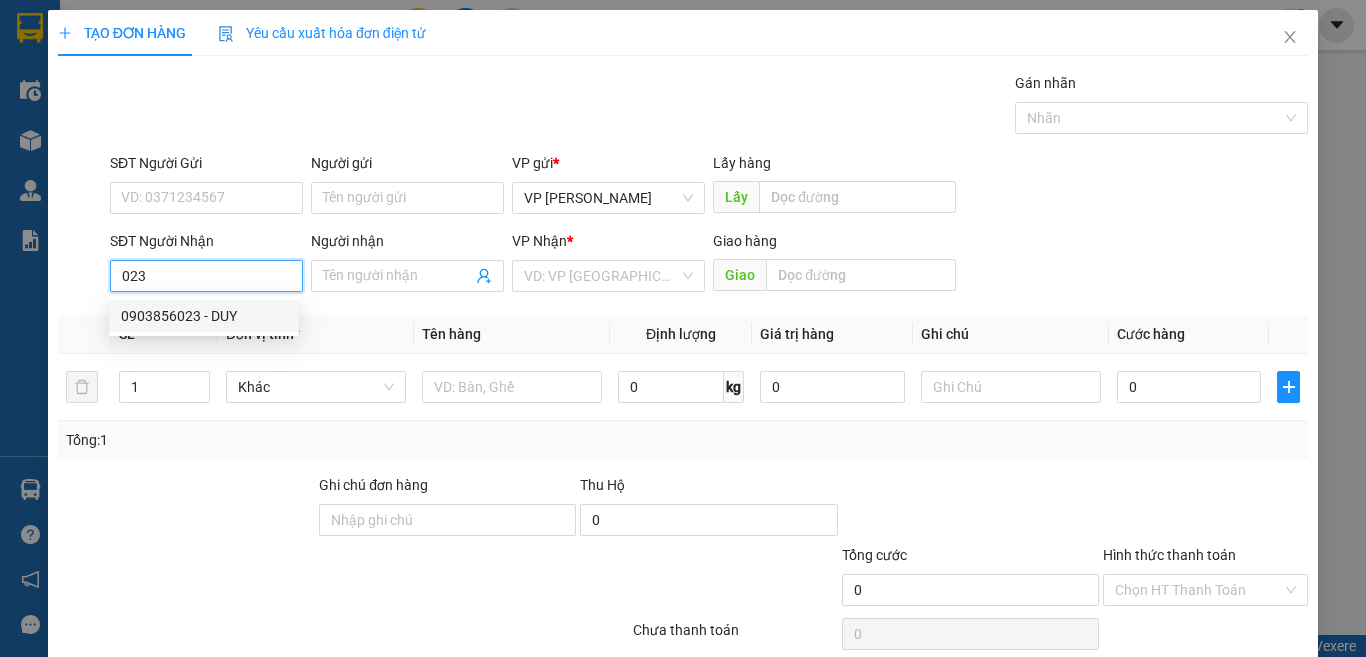 click on "0903856023 - DUY" at bounding box center (204, 316) 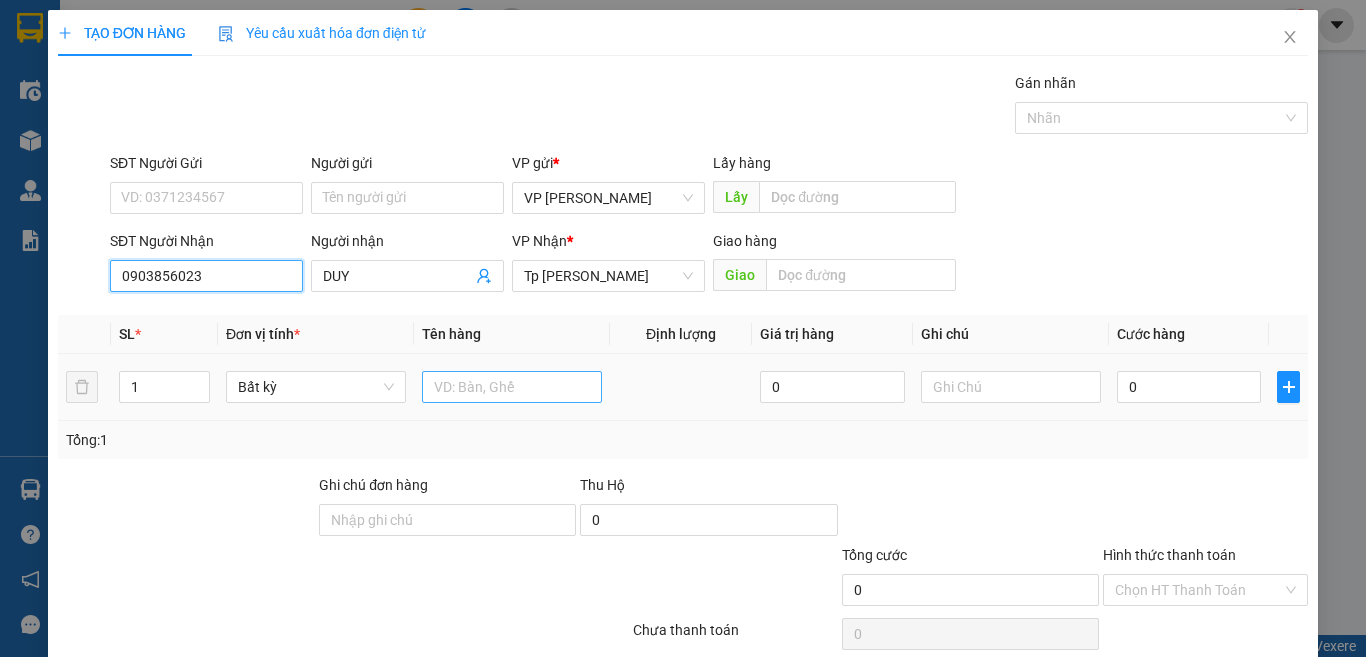 type on "0903856023" 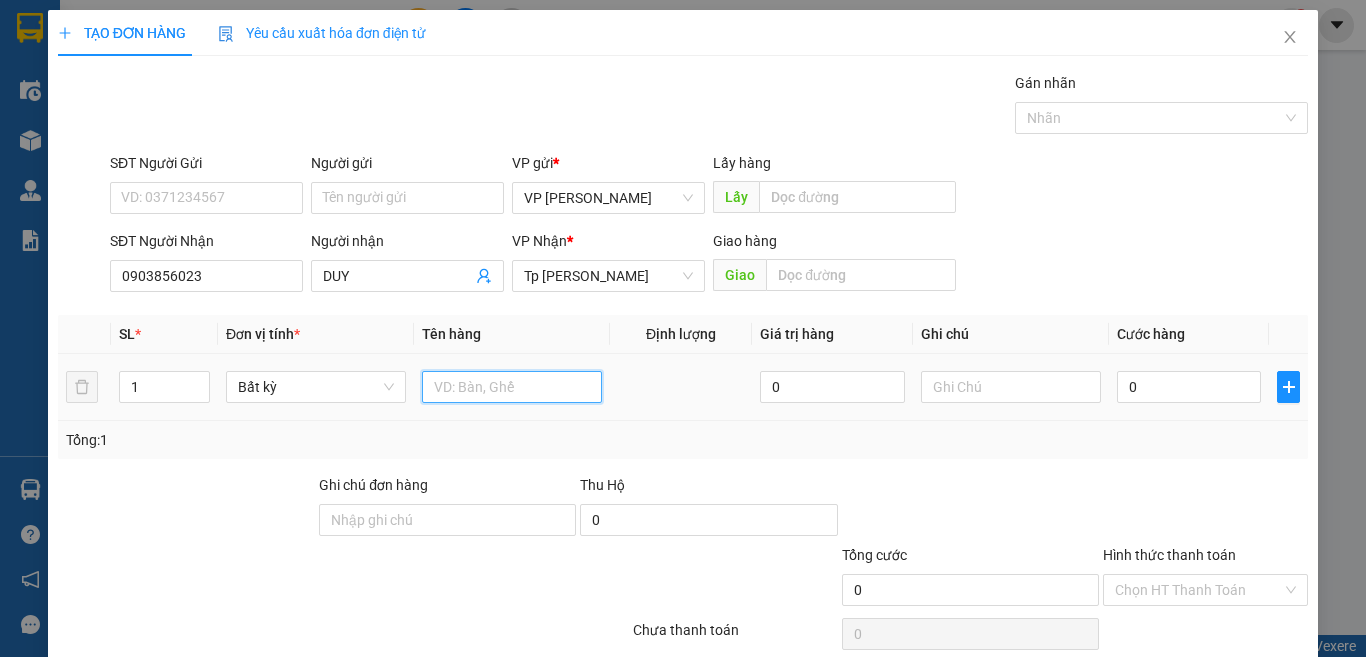 click at bounding box center (512, 387) 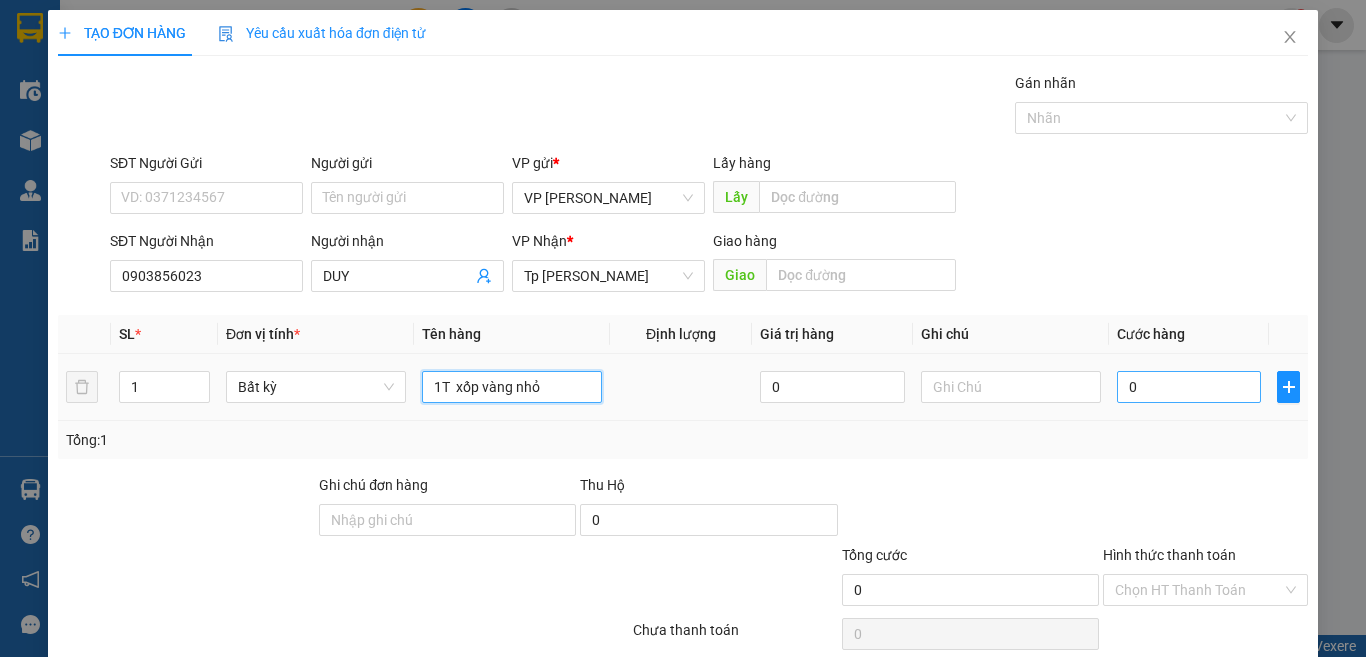 type on "1T  xốp vàng nhỏ" 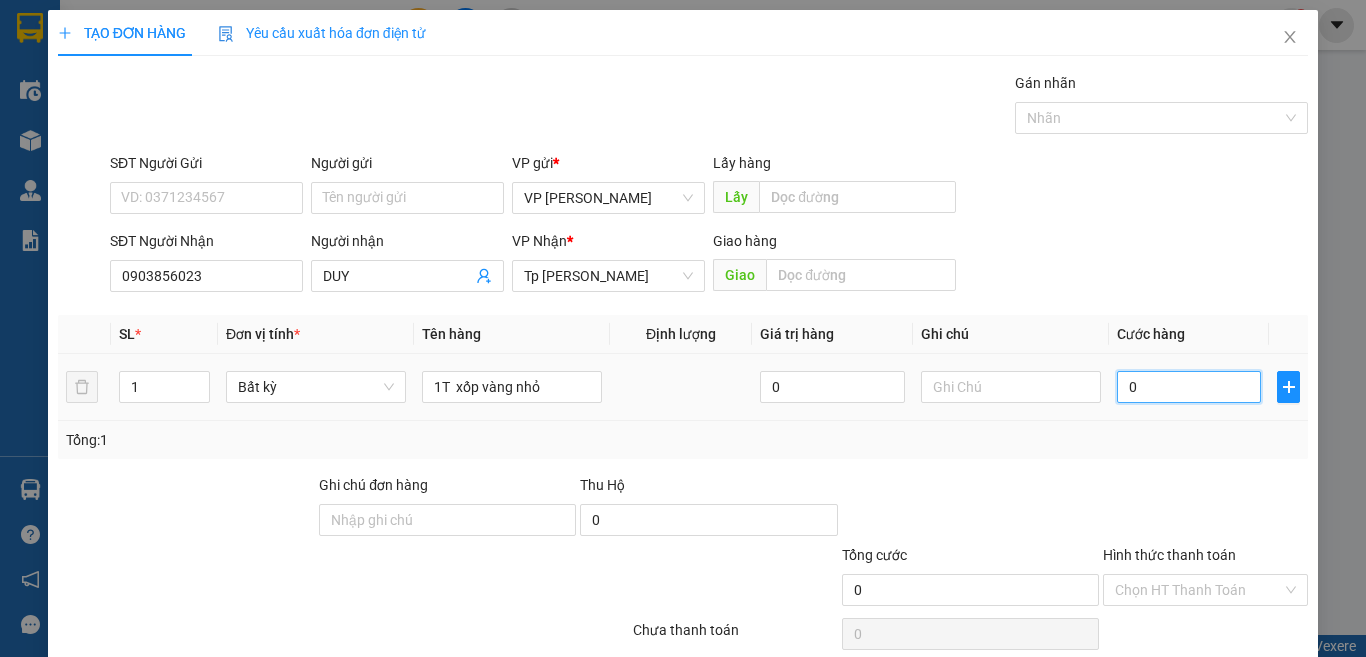 click on "0" at bounding box center [1189, 387] 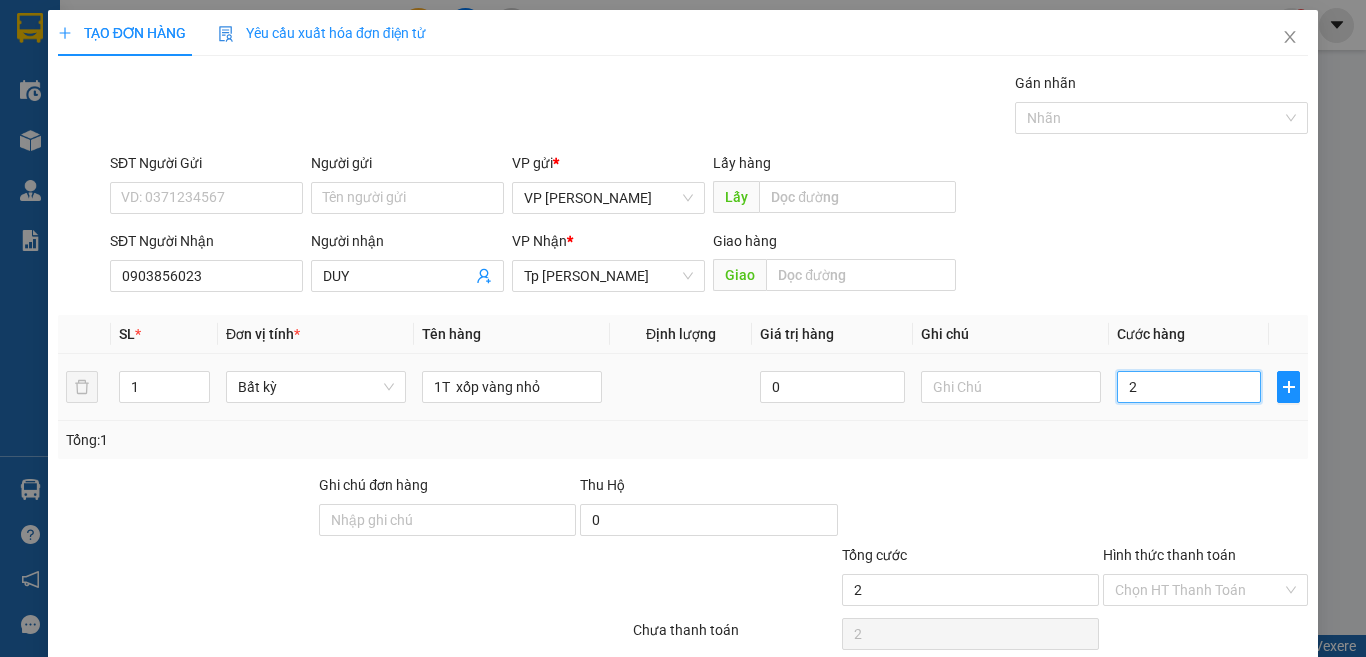 type on "20" 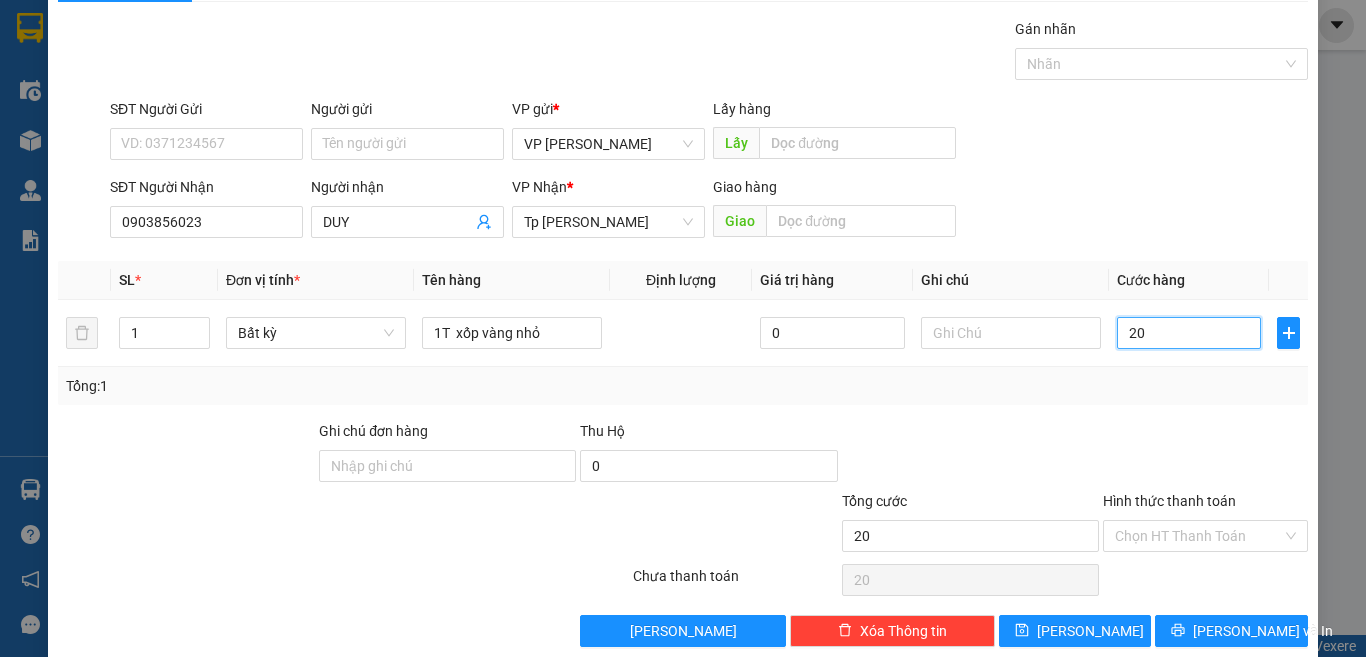 scroll, scrollTop: 83, scrollLeft: 0, axis: vertical 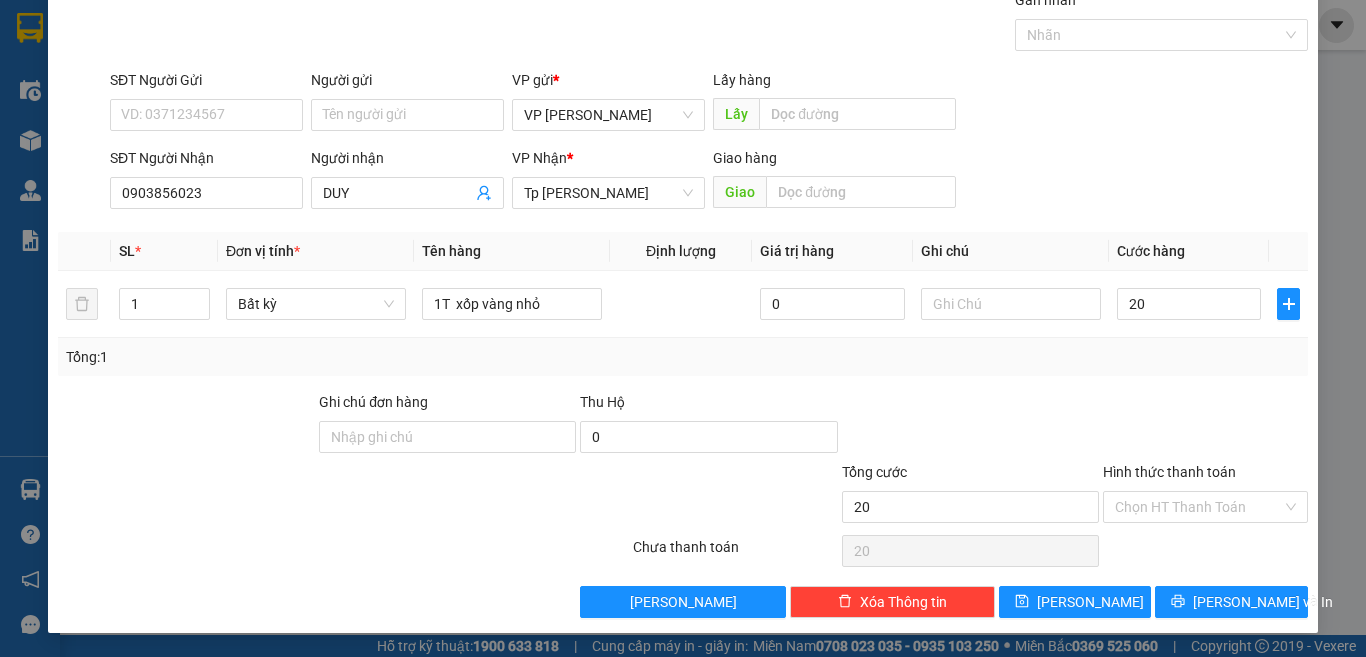 click on "Hình thức thanh toán Chọn HT Thanh Toán" at bounding box center [1205, 496] 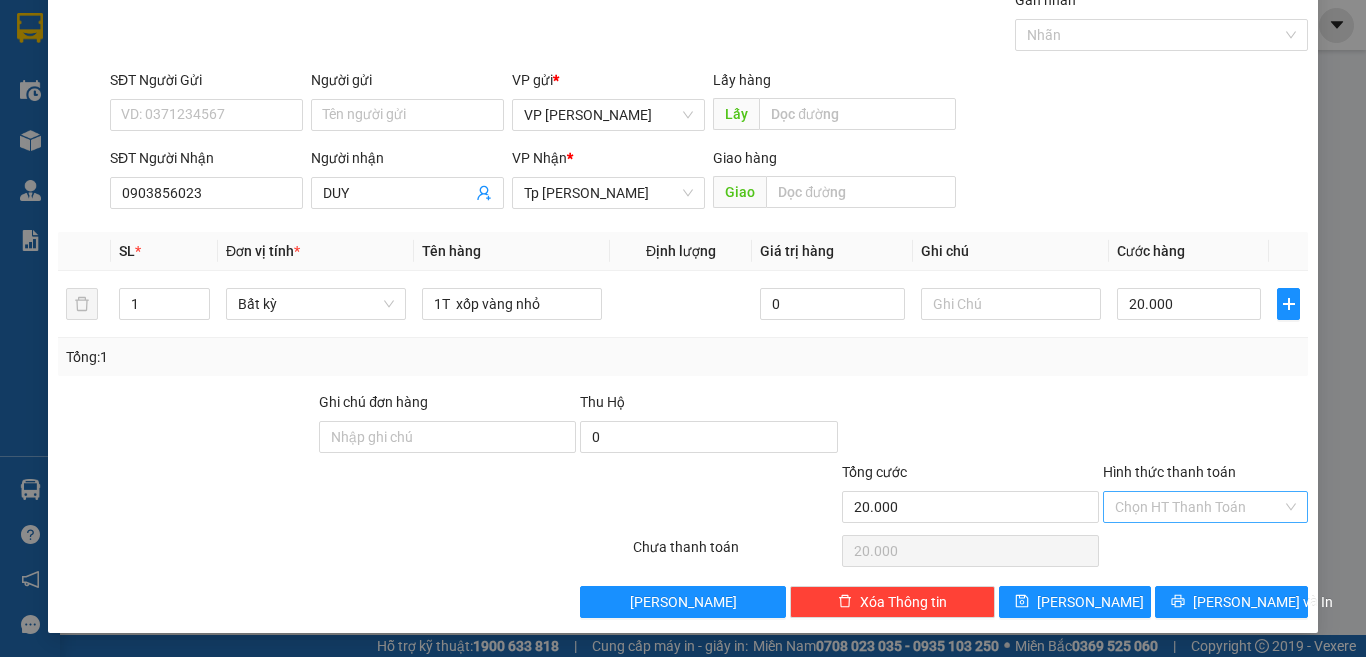 click on "Hình thức thanh toán" at bounding box center [1198, 507] 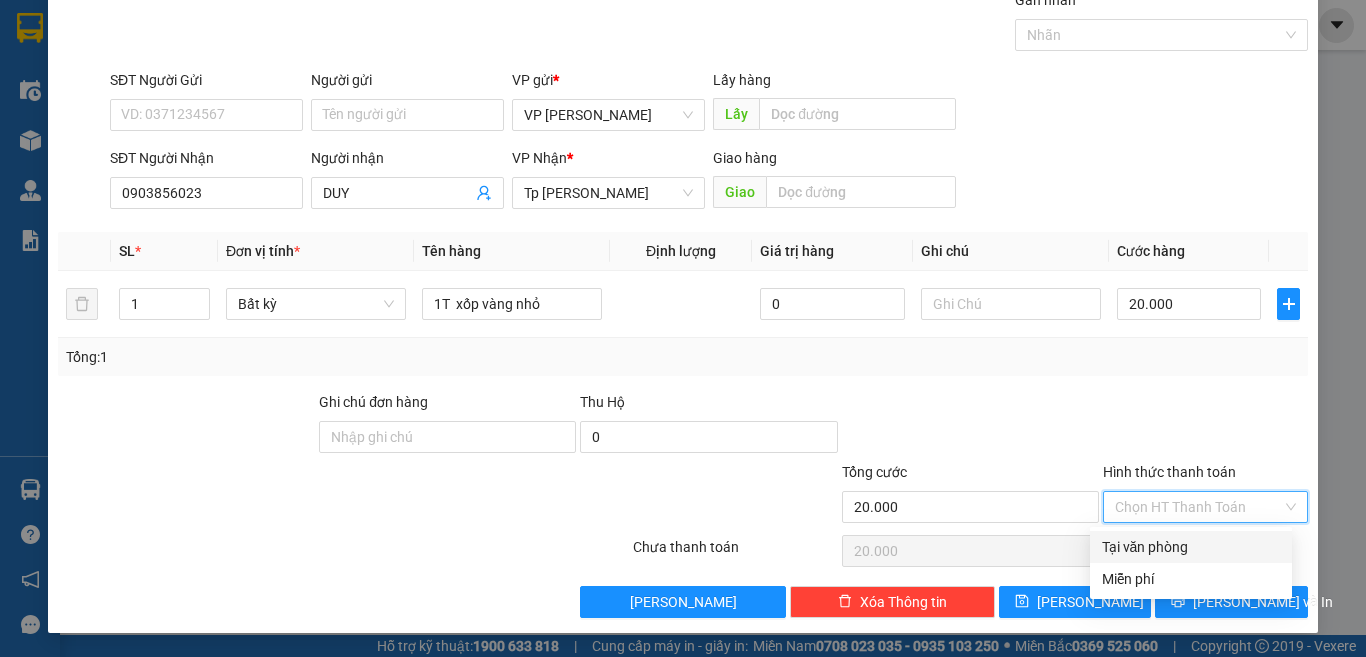 click on "Tại văn phòng" at bounding box center (1191, 547) 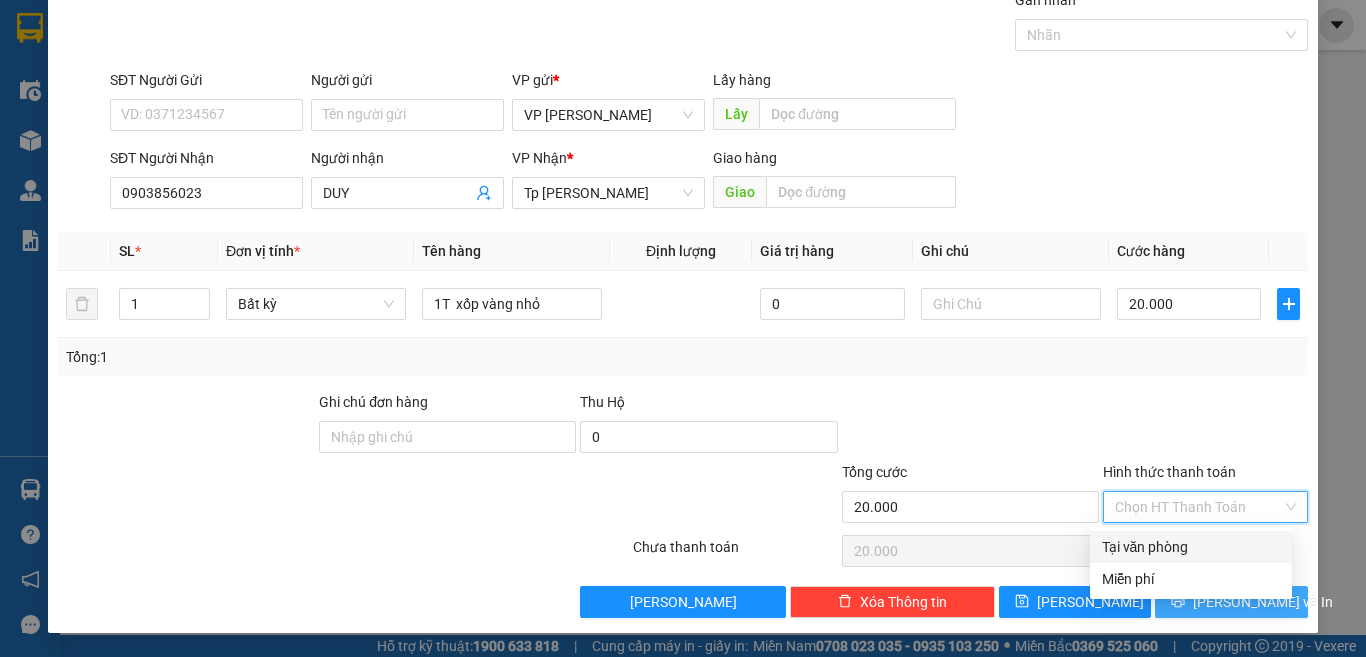 type on "0" 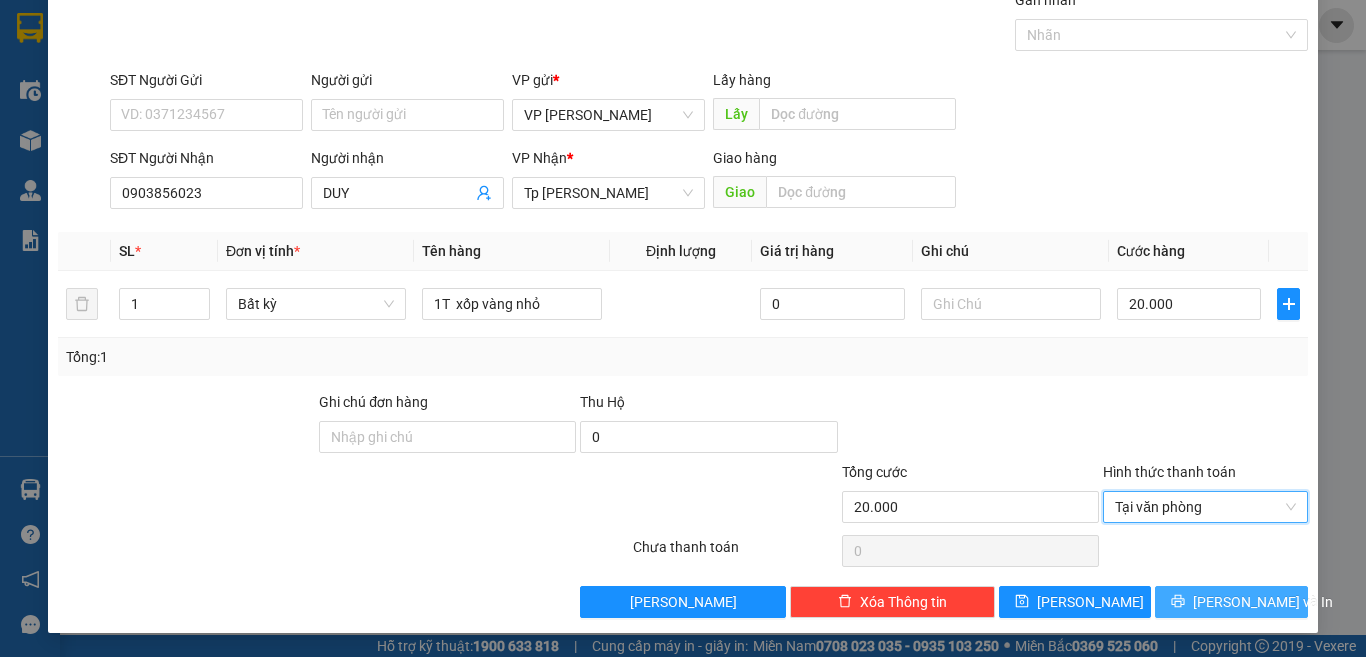 click on "[PERSON_NAME] và In" at bounding box center [1231, 602] 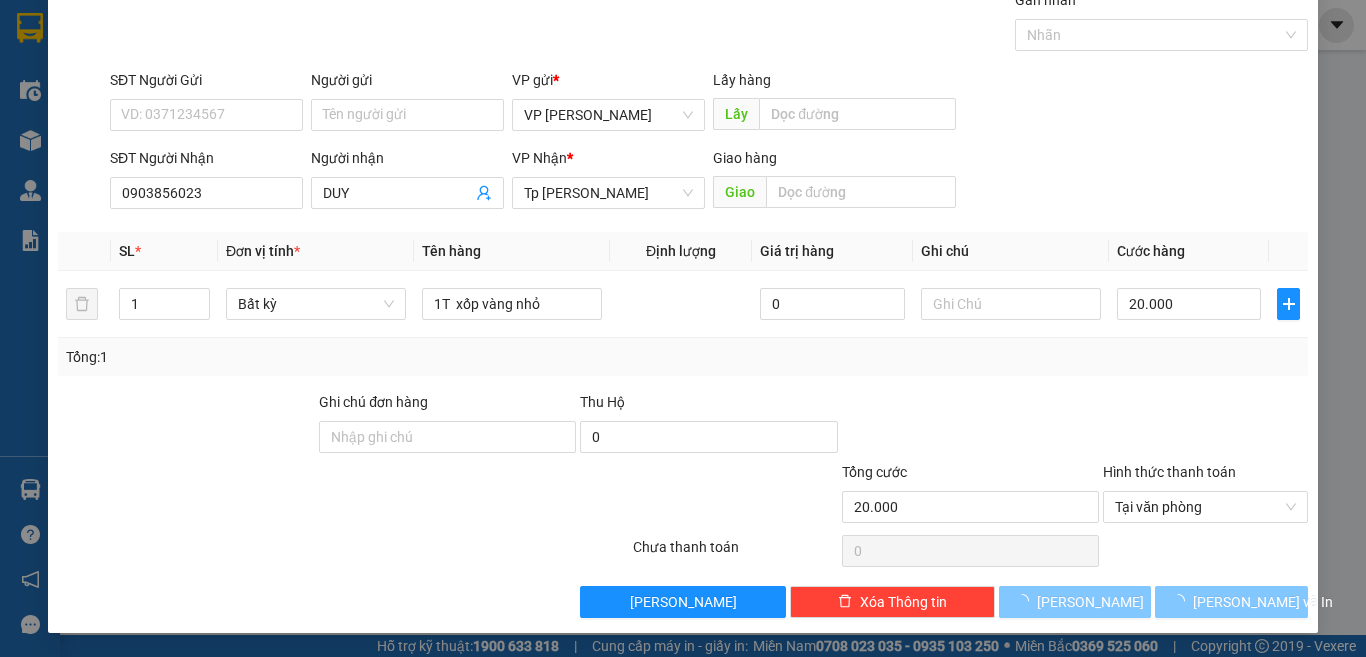 scroll, scrollTop: 0, scrollLeft: 0, axis: both 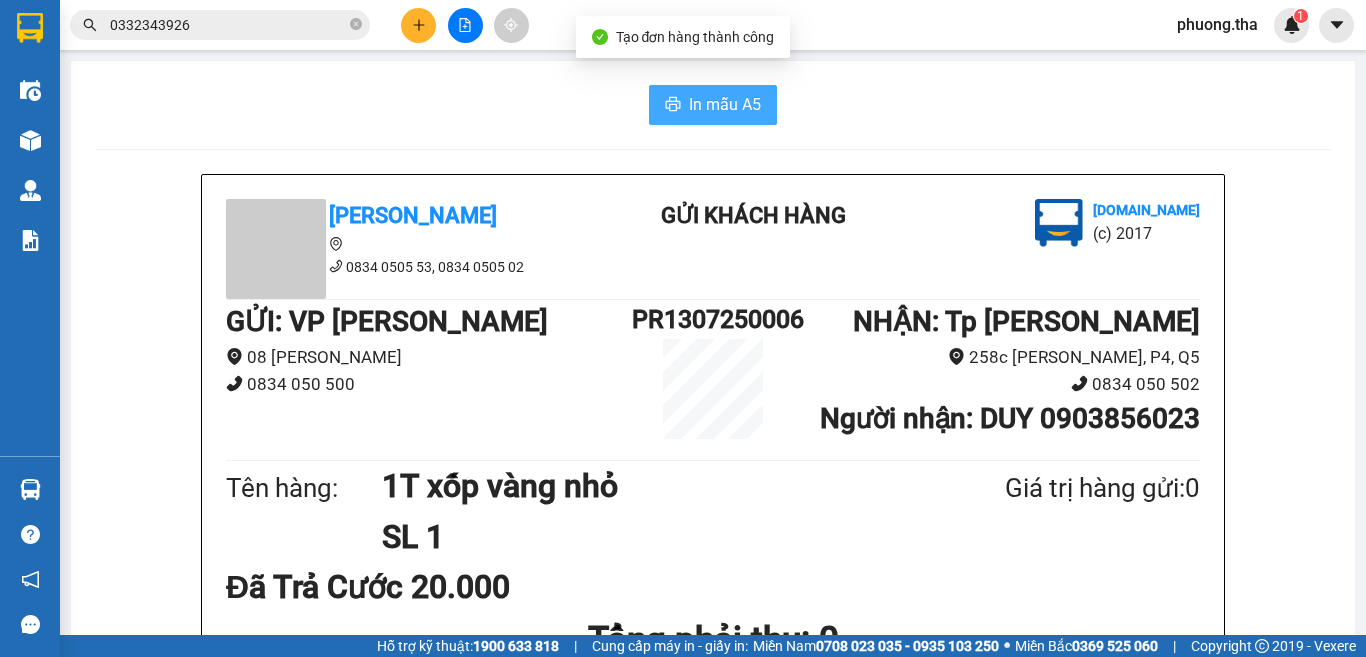 click on "In mẫu A5" at bounding box center [713, 105] 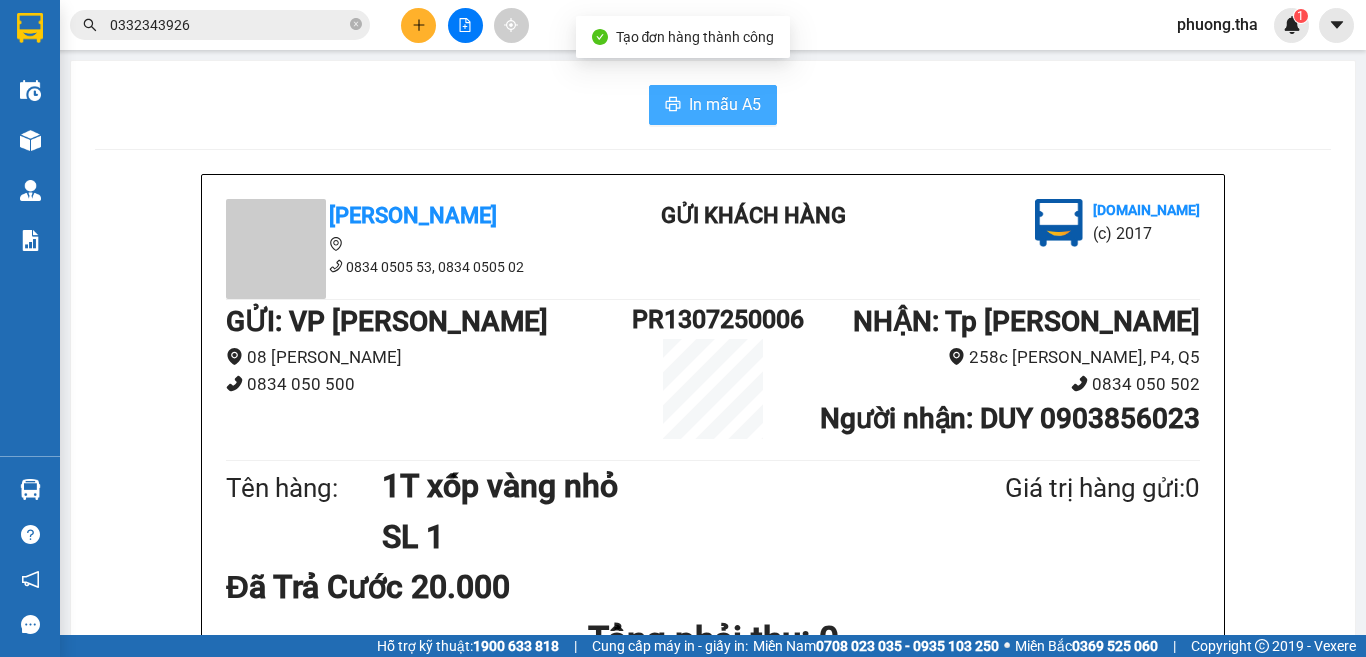 scroll, scrollTop: 0, scrollLeft: 0, axis: both 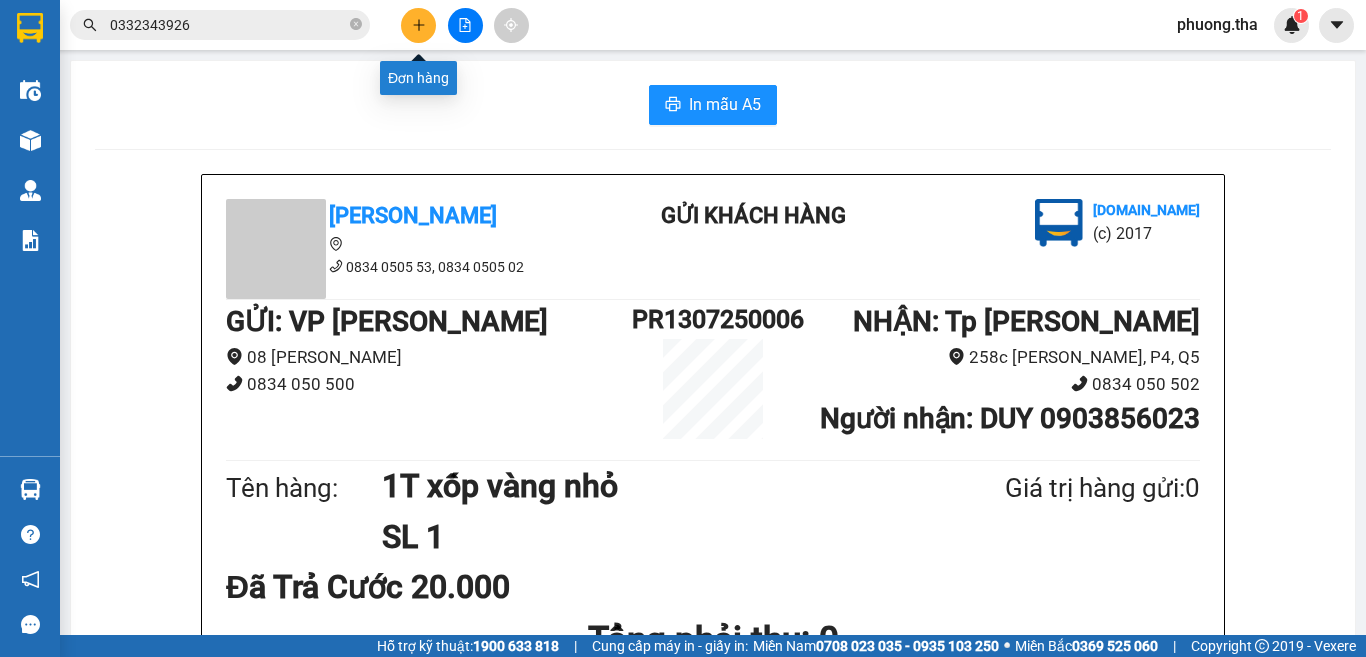 click 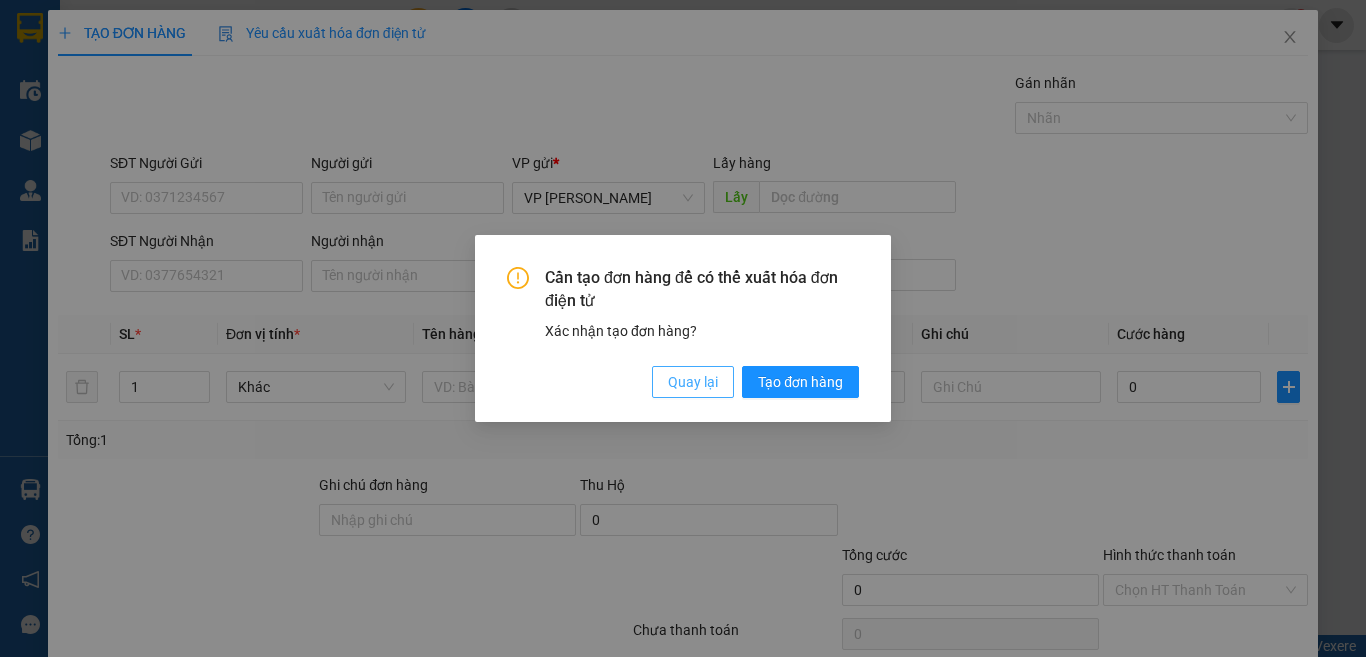 click on "Quay lại" at bounding box center [693, 382] 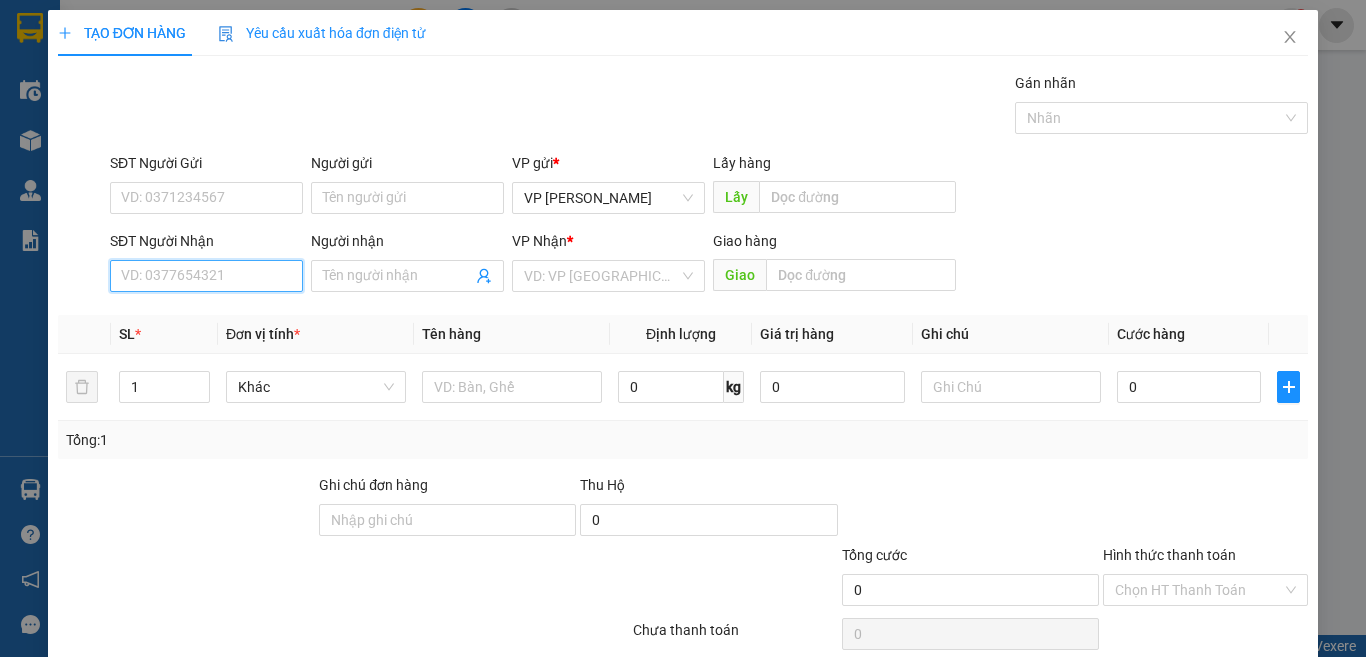 click on "SĐT Người Nhận" at bounding box center (206, 276) 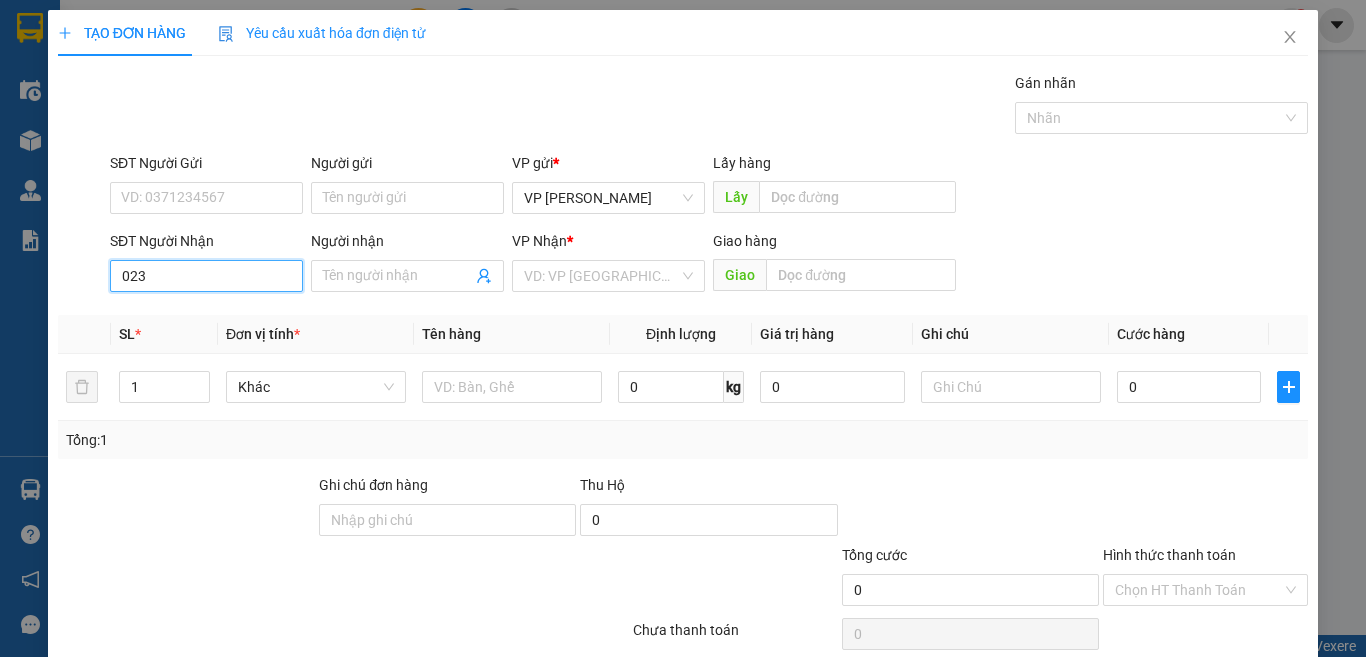 click on "023" at bounding box center [206, 276] 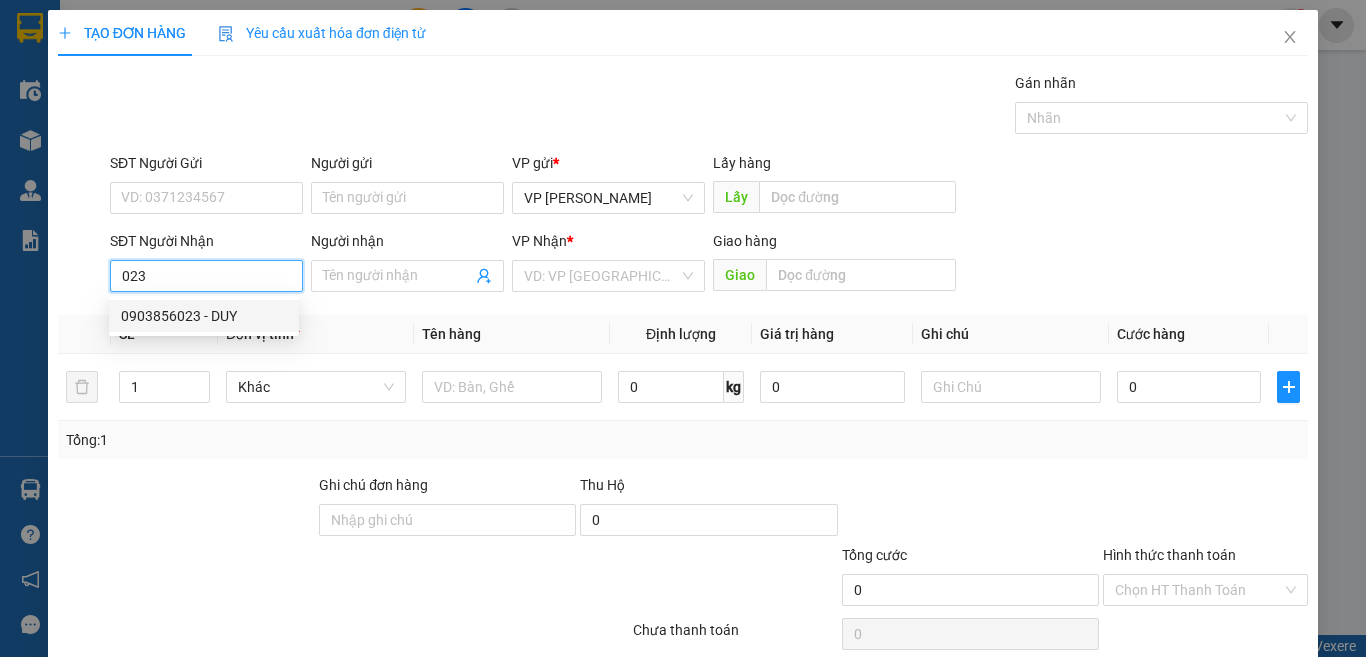 click on "0903856023 - DUY" at bounding box center [204, 316] 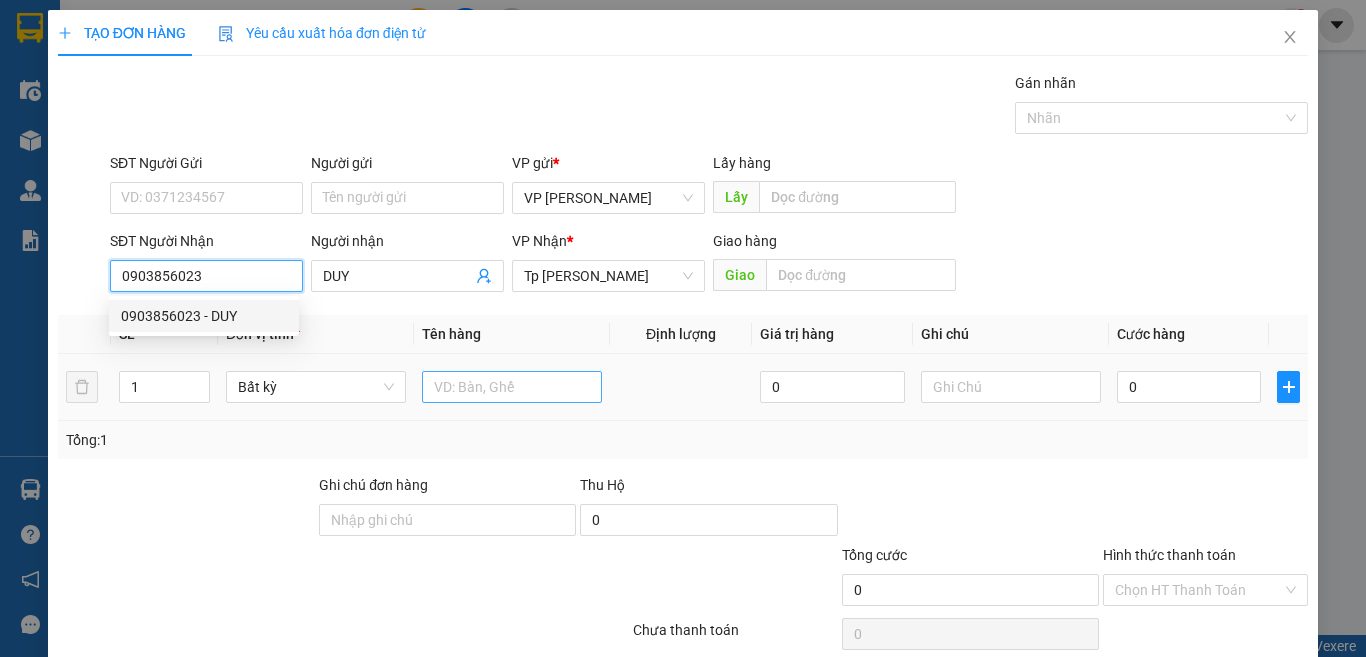 type on "0903856023" 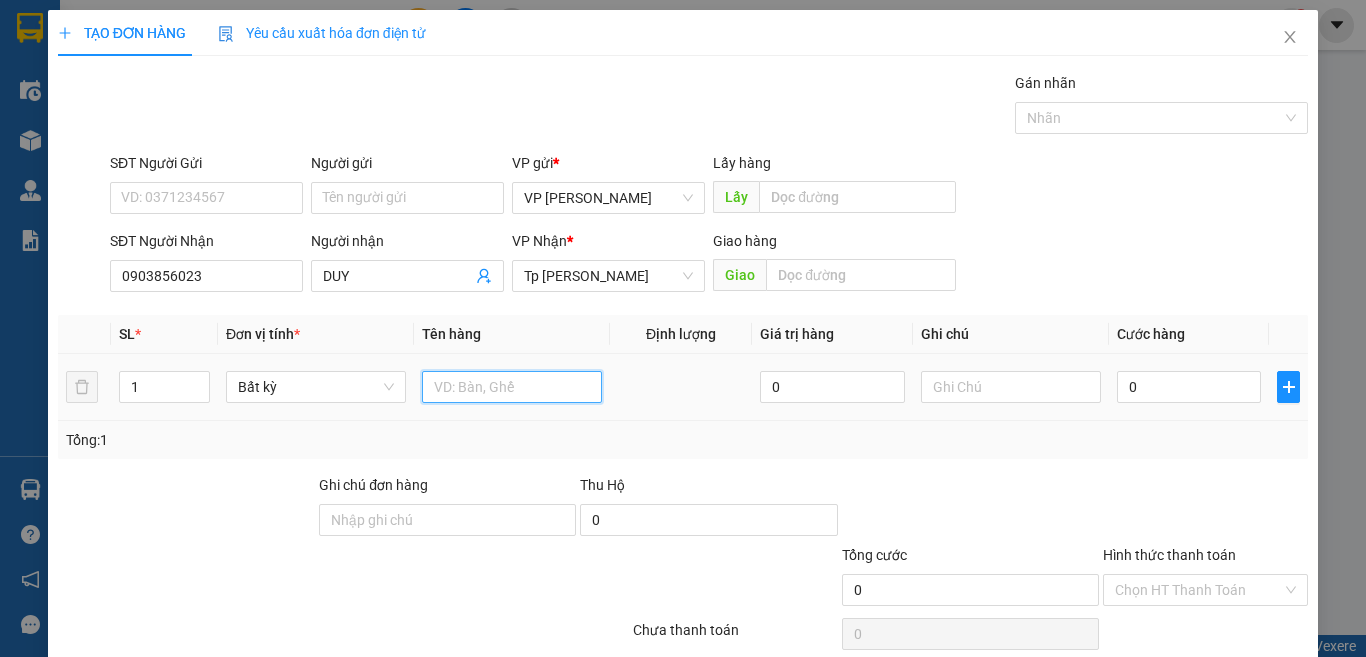 click at bounding box center [512, 387] 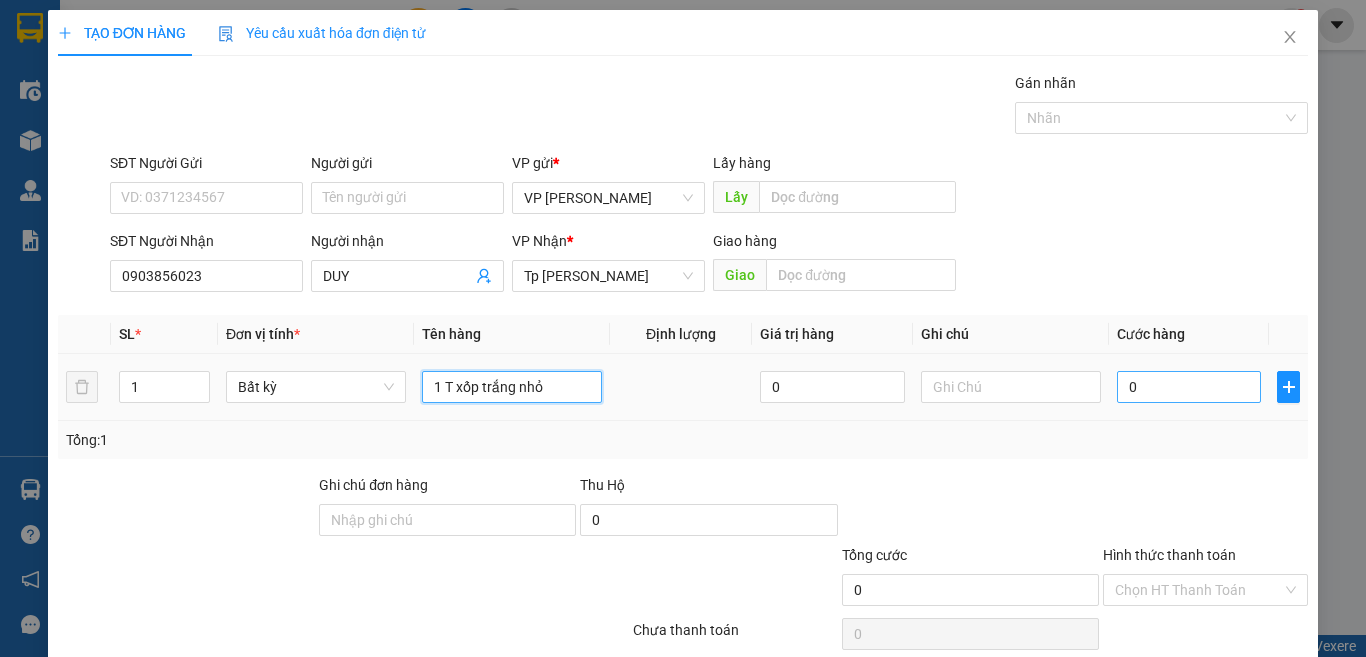type on "1 T xốp trắng nhỏ" 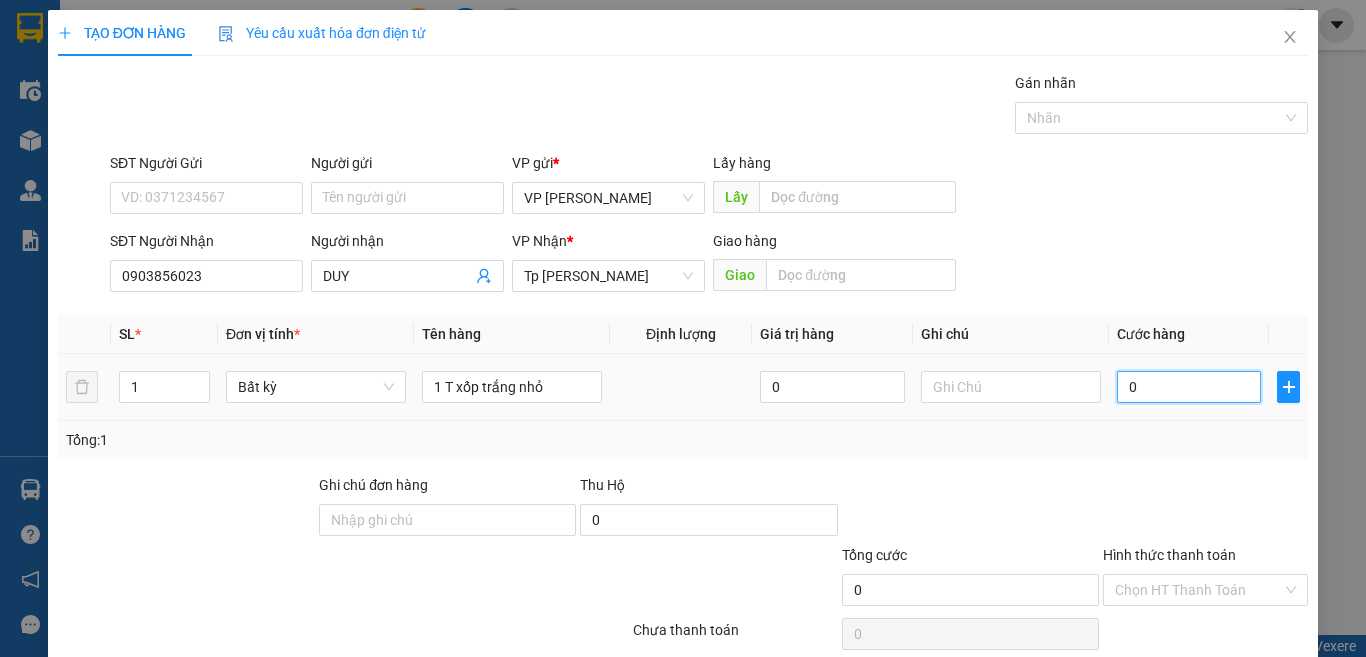 click on "0" at bounding box center (1189, 387) 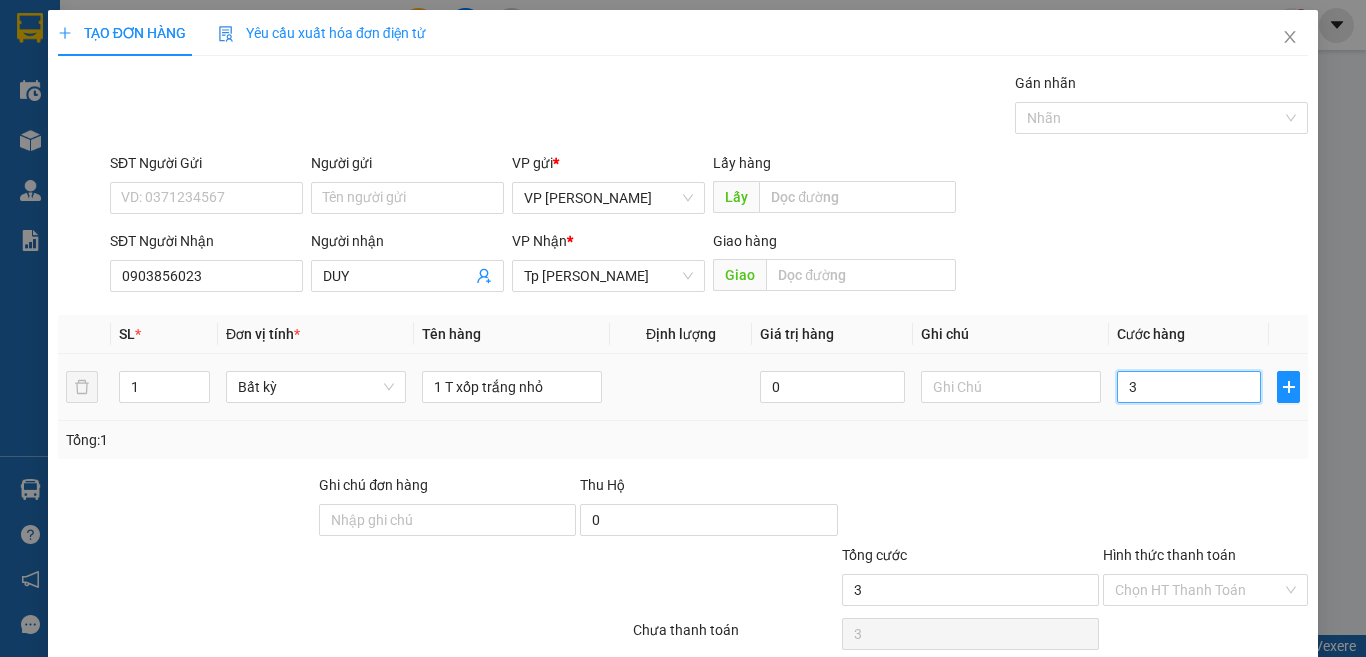 type on "30" 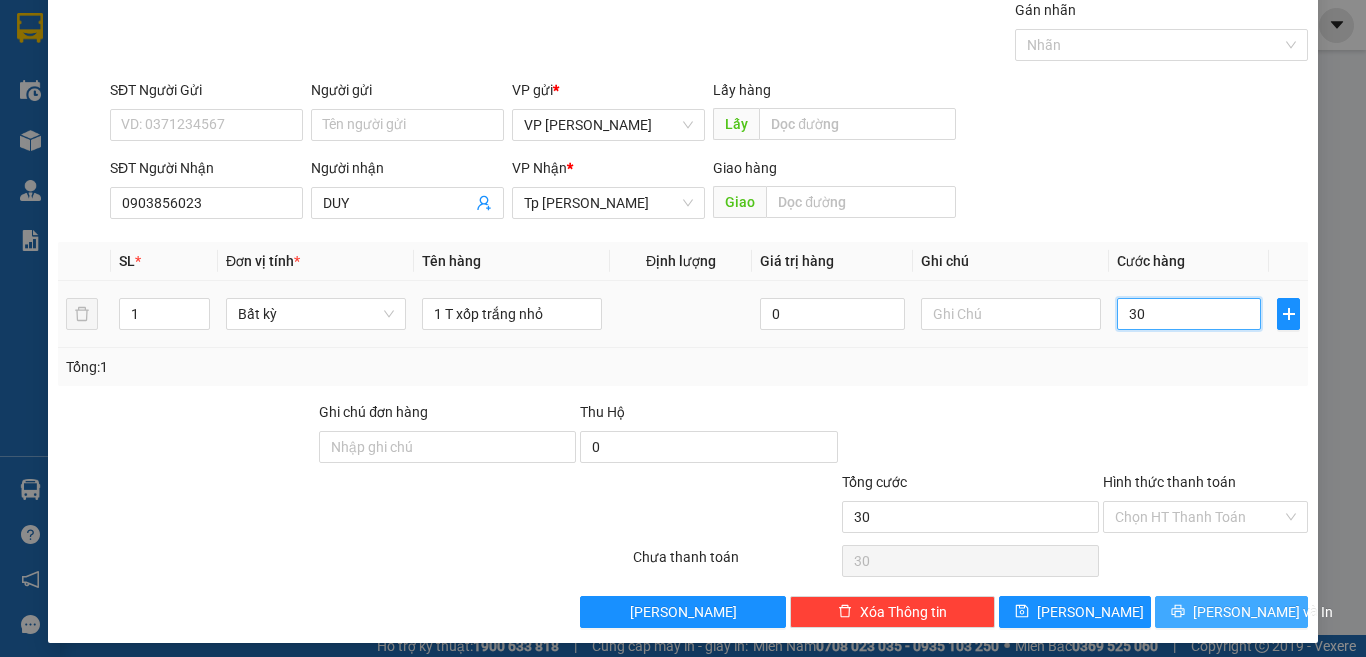 scroll, scrollTop: 83, scrollLeft: 0, axis: vertical 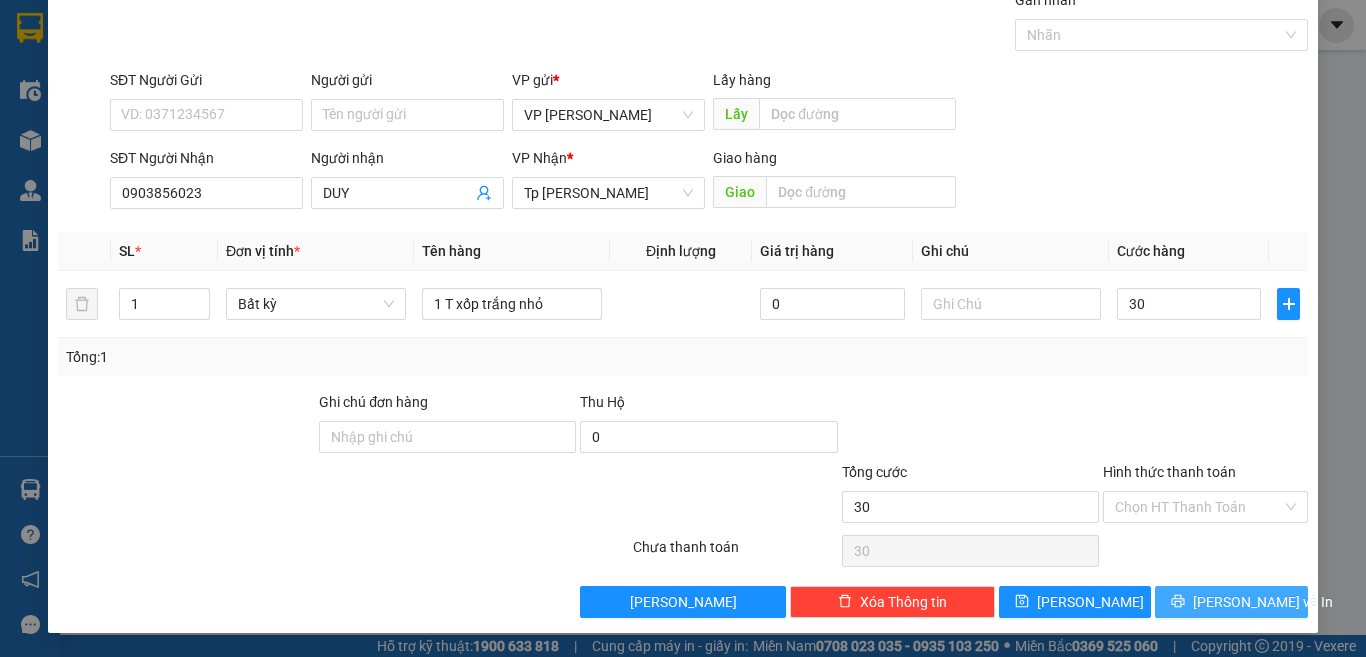 click on "[PERSON_NAME] và In" at bounding box center (1263, 602) 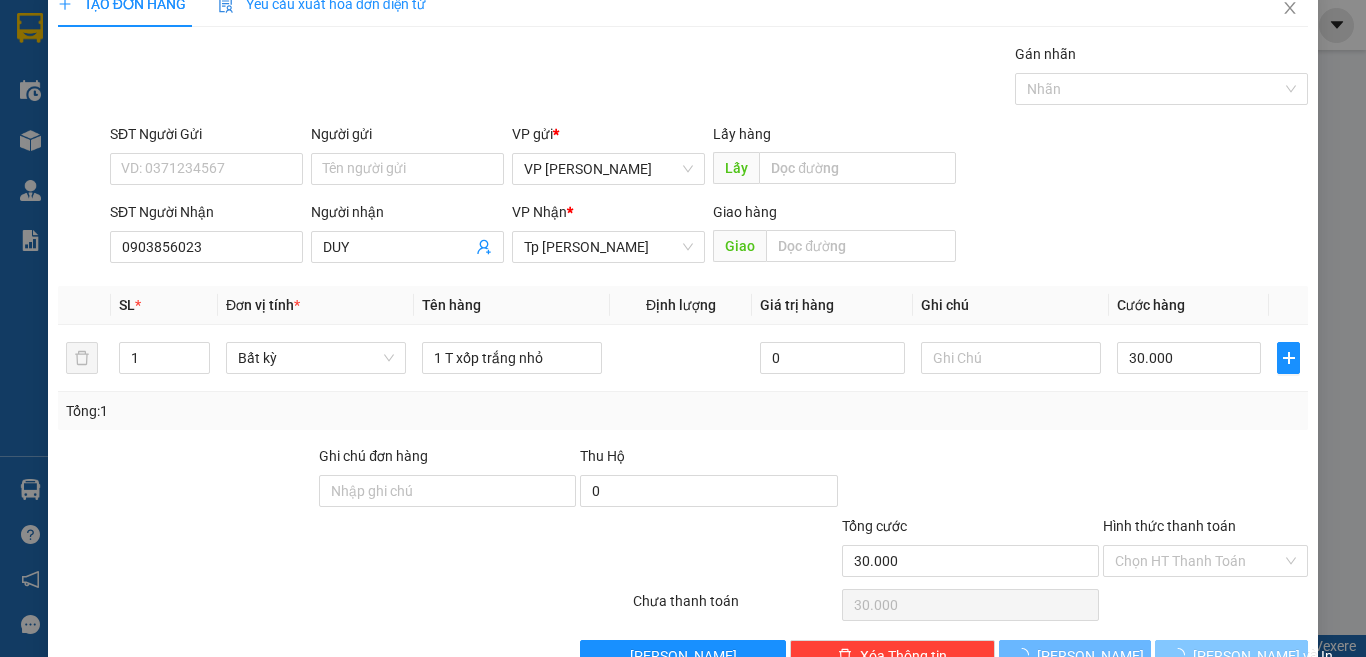 scroll, scrollTop: 0, scrollLeft: 0, axis: both 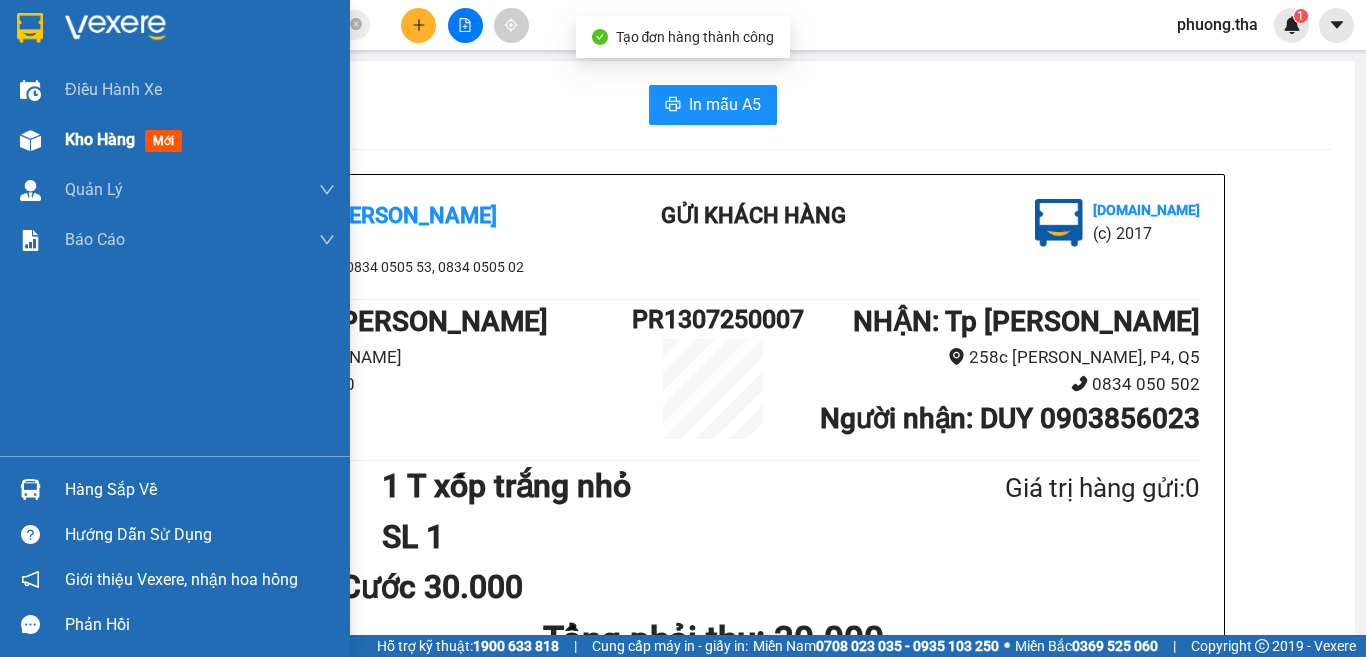 click on "Kho hàng mới" at bounding box center [200, 140] 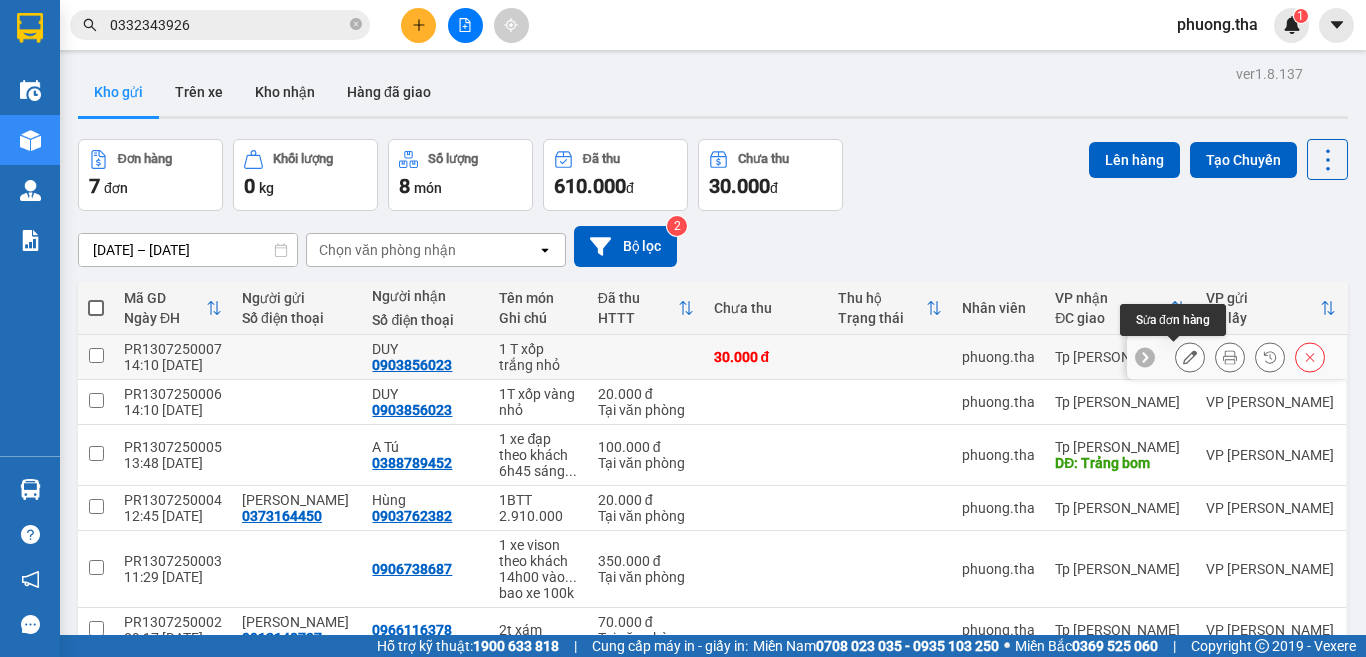 click 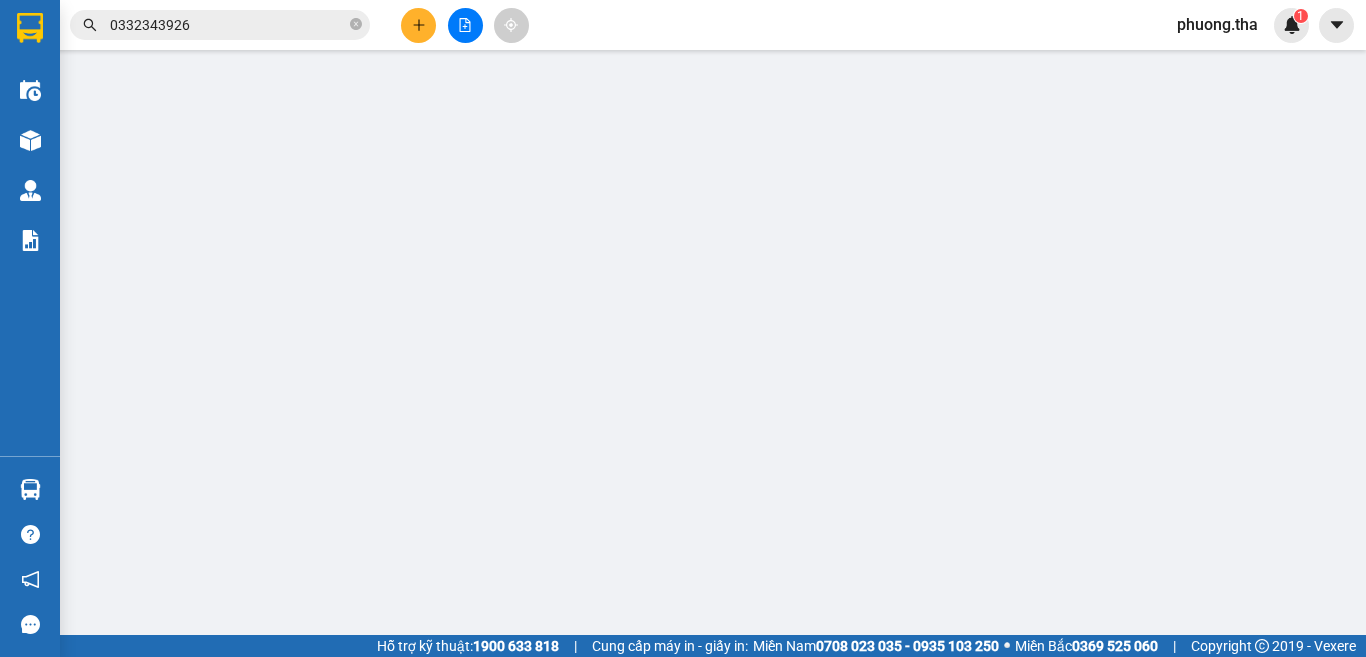 type on "0903856023" 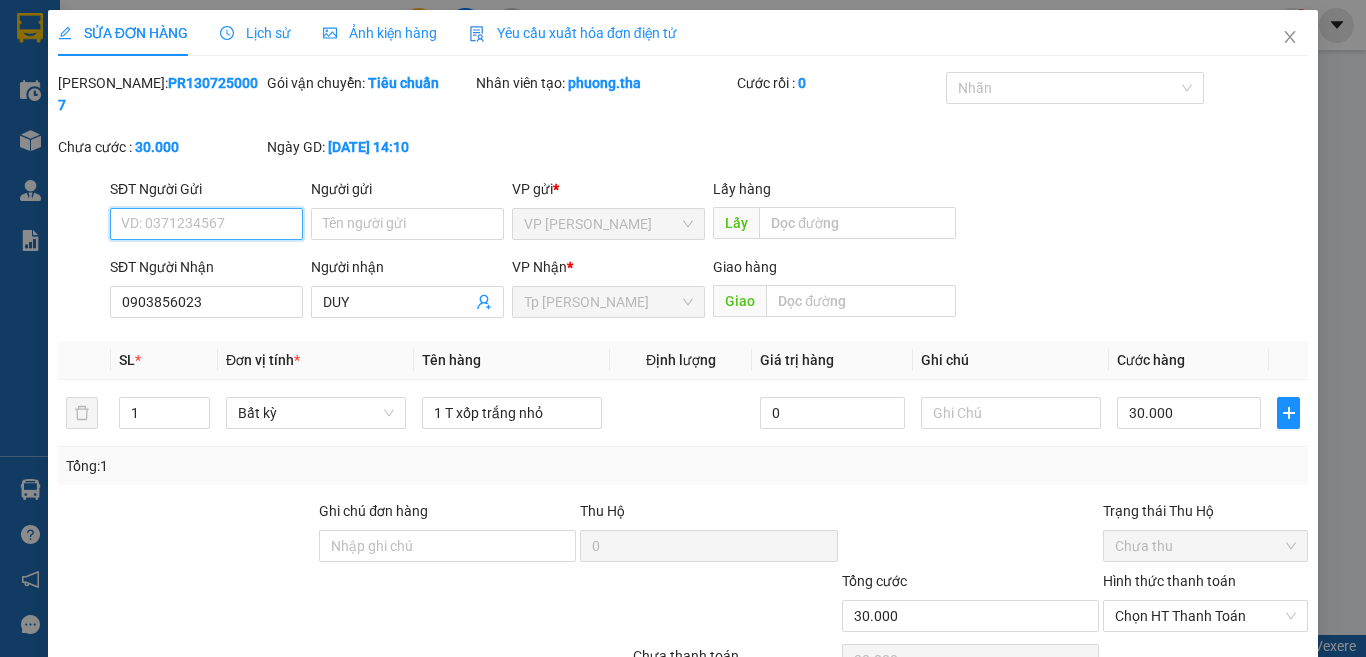 scroll, scrollTop: 77, scrollLeft: 0, axis: vertical 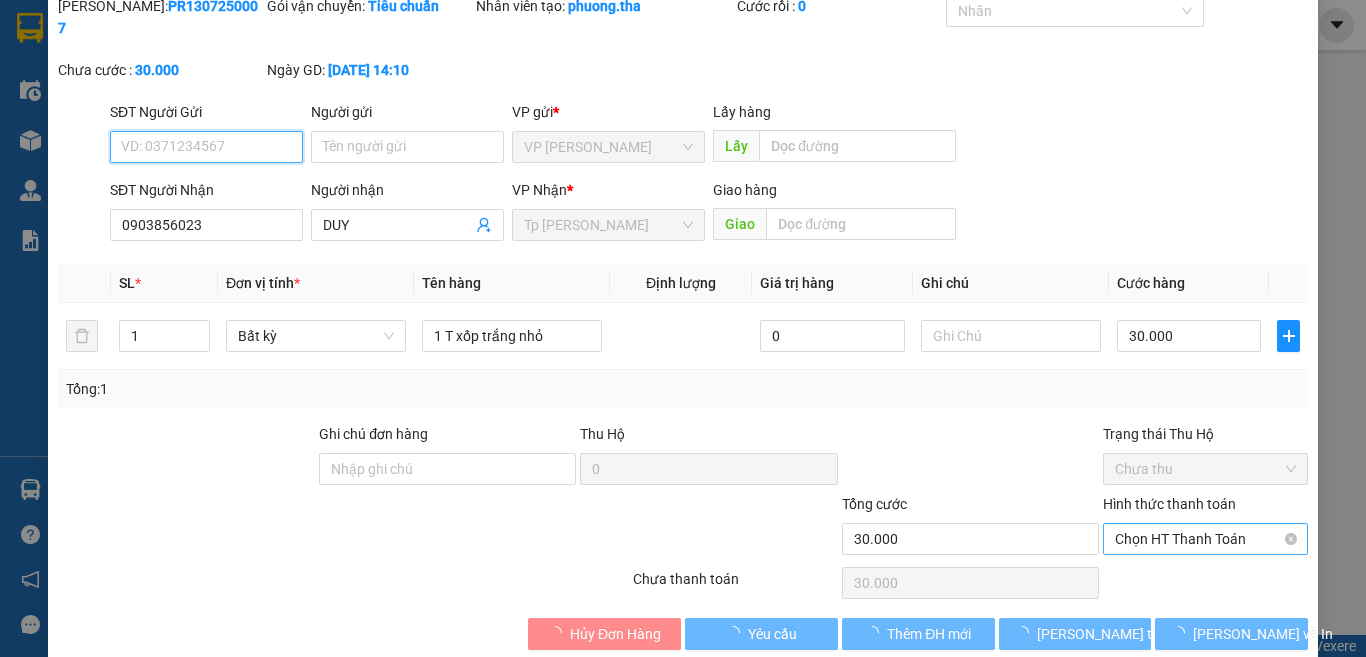 click on "Chọn HT Thanh Toán" at bounding box center (1205, 539) 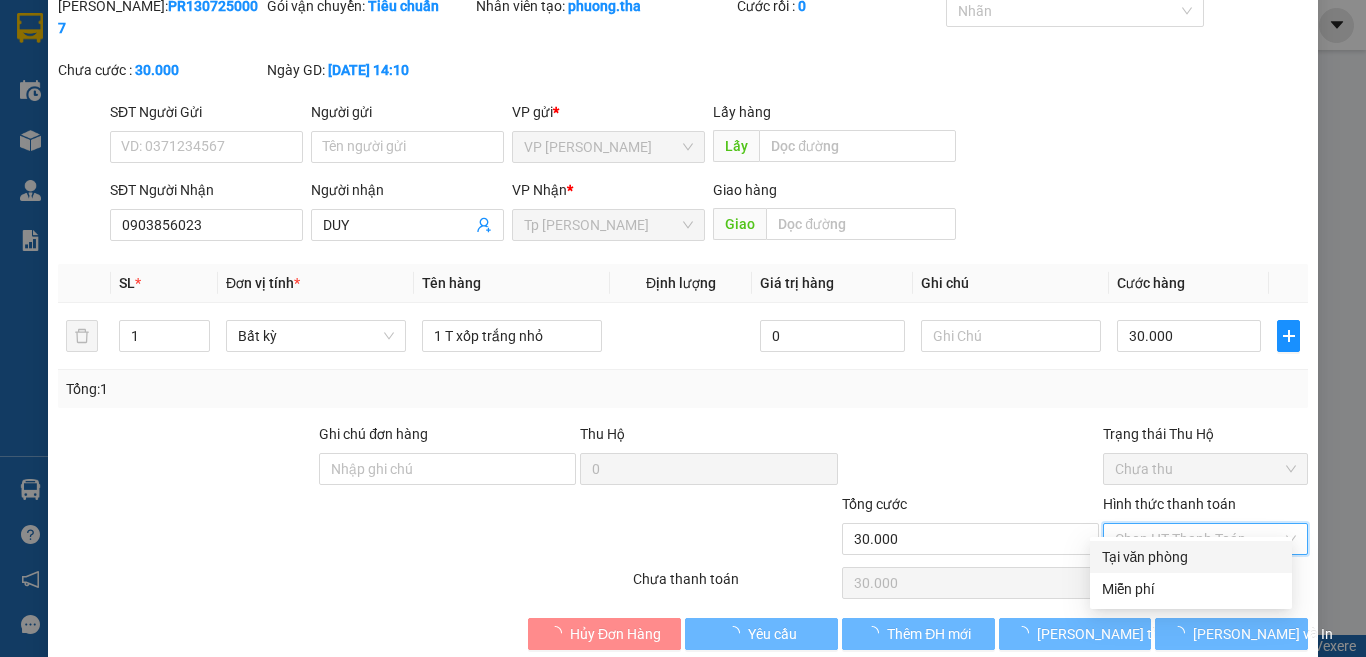 click on "Tại văn phòng" at bounding box center (1191, 557) 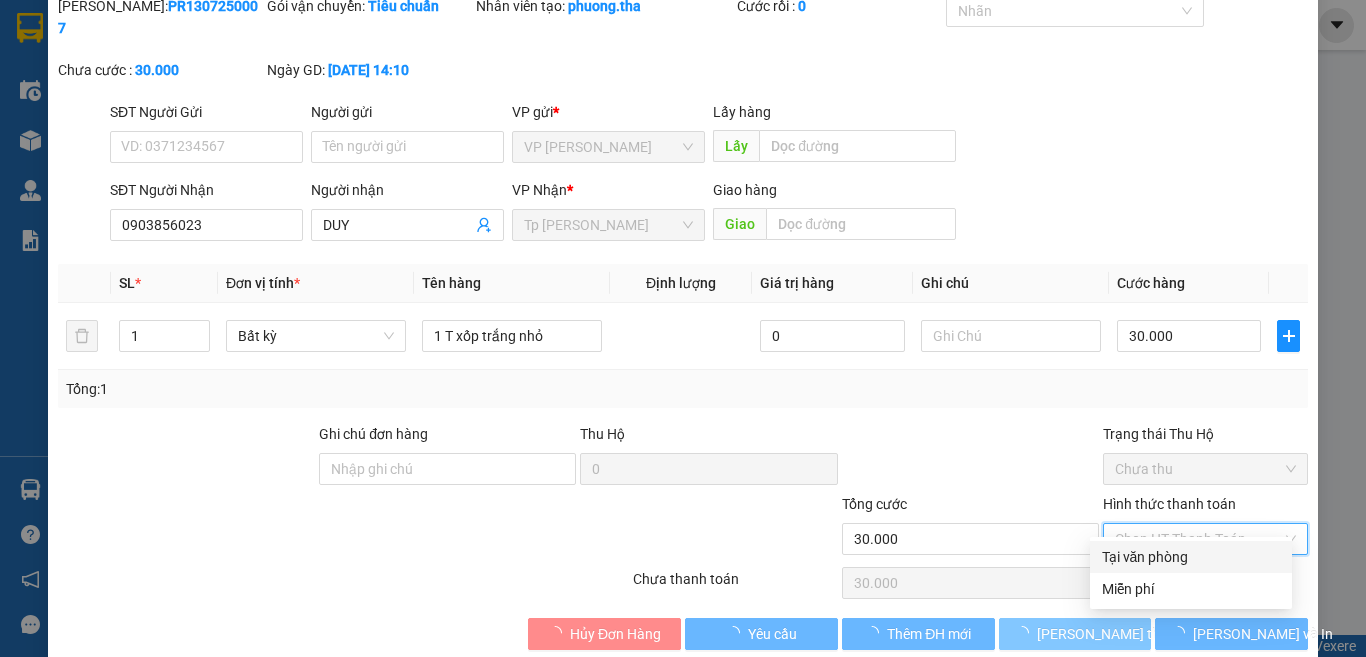 type on "0" 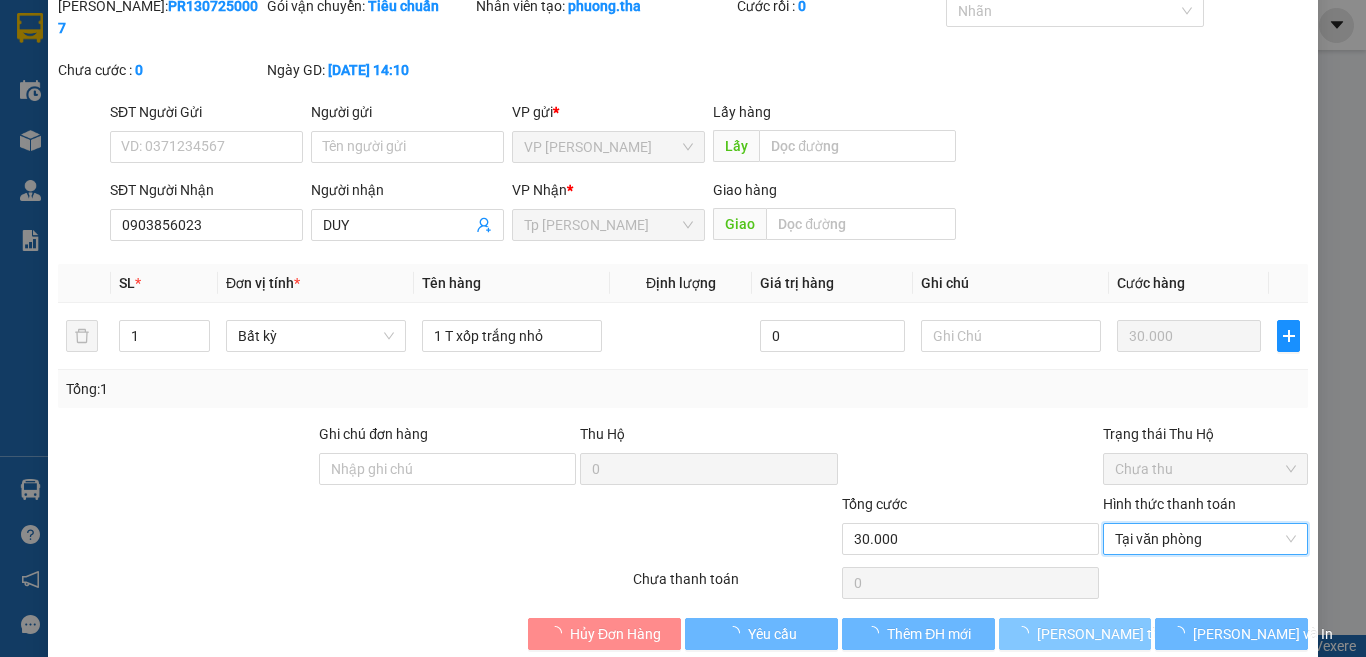 click on "[PERSON_NAME] thay đổi" at bounding box center [1117, 634] 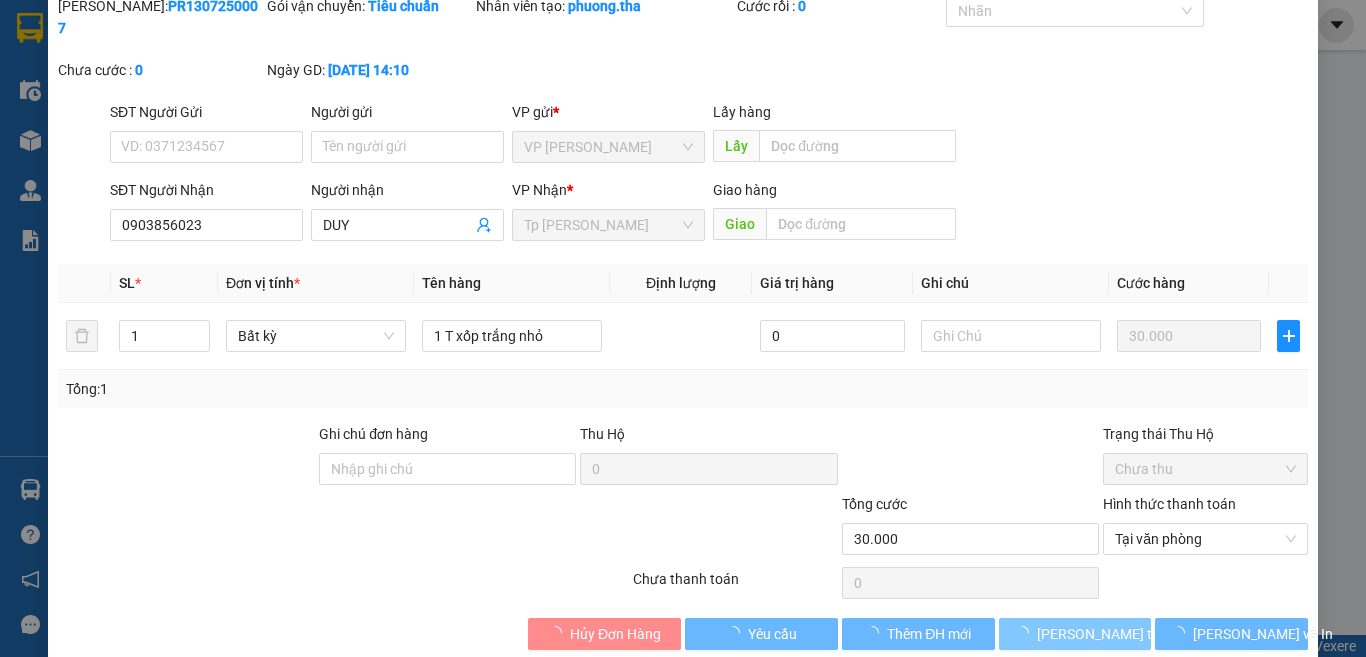scroll, scrollTop: 87, scrollLeft: 0, axis: vertical 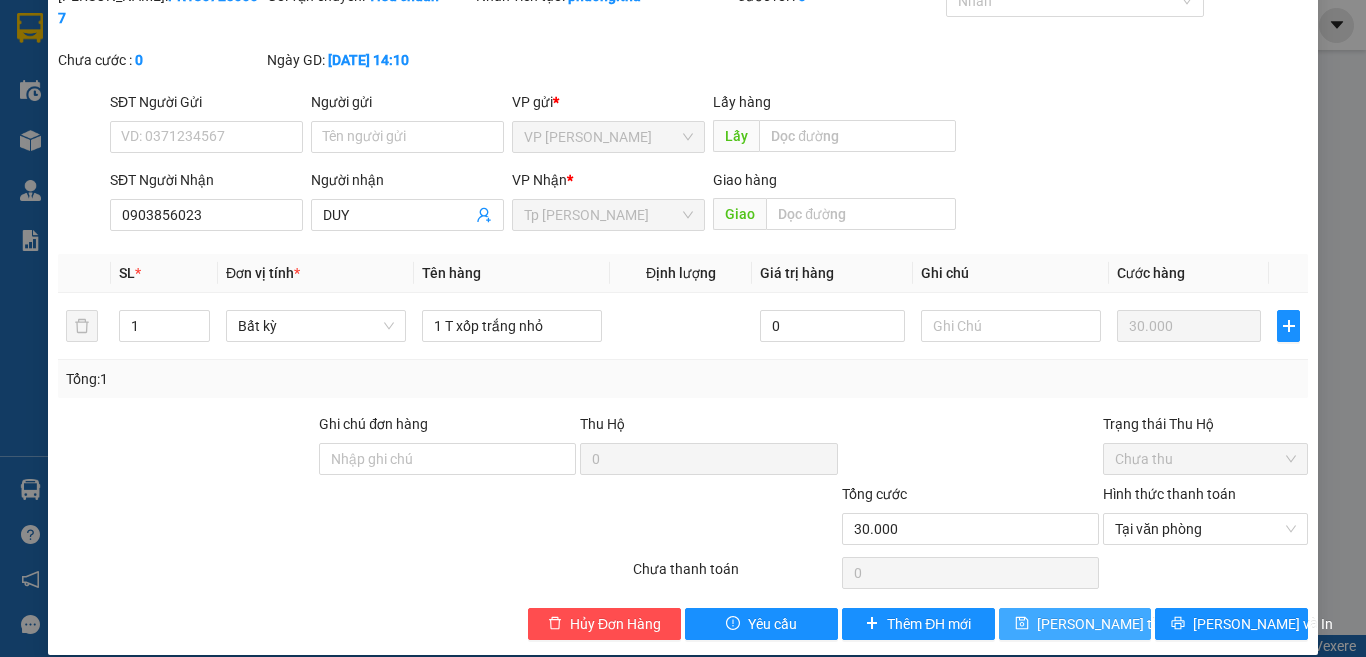 click on "[PERSON_NAME] thay đổi" at bounding box center [1117, 624] 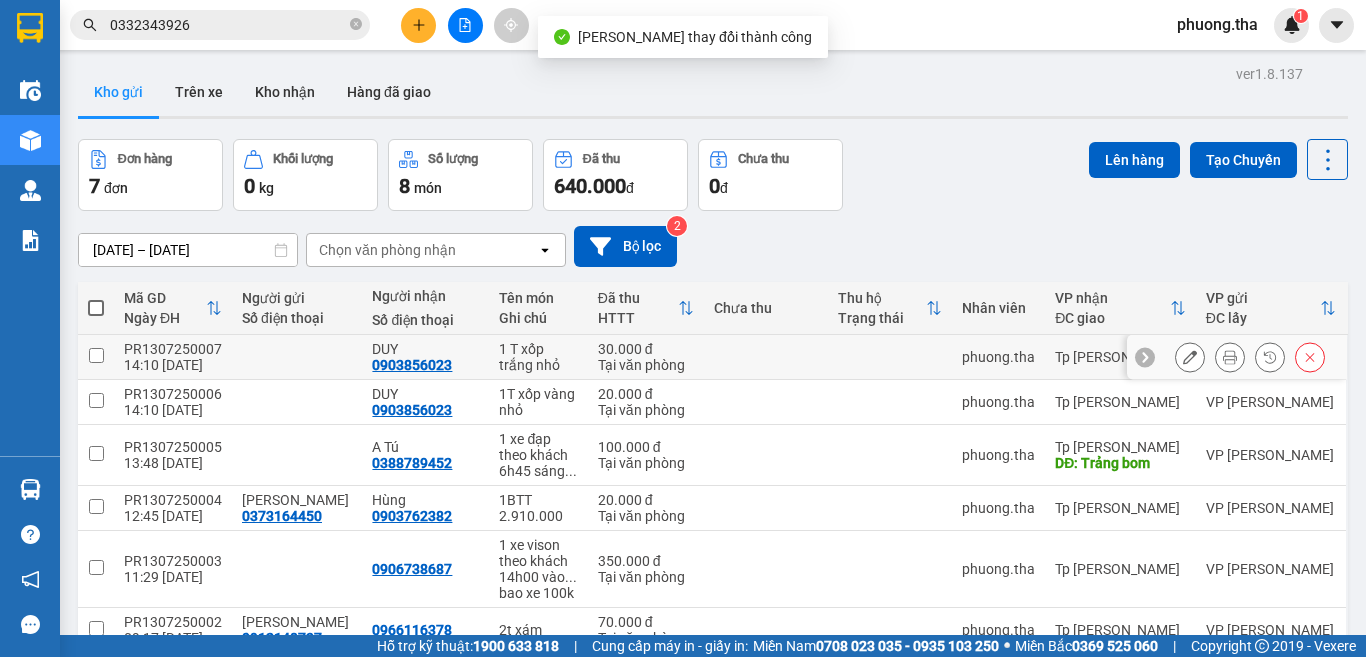 click 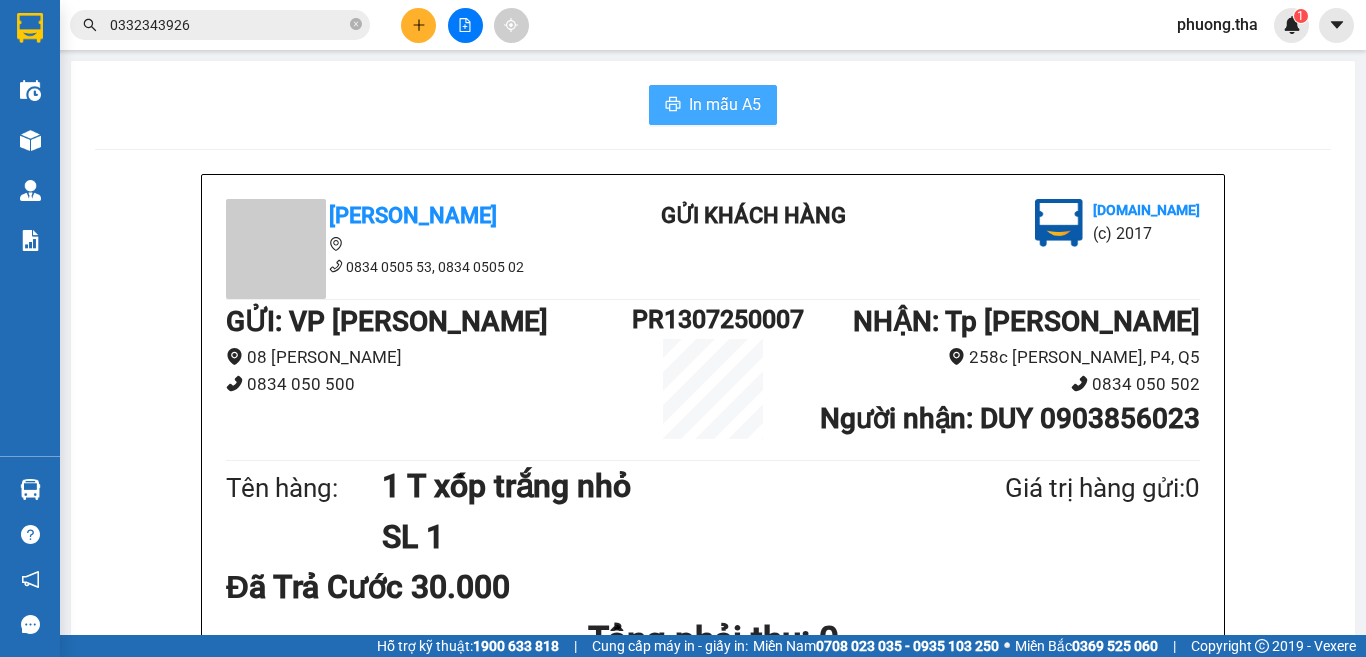 click on "In mẫu A5" at bounding box center (725, 104) 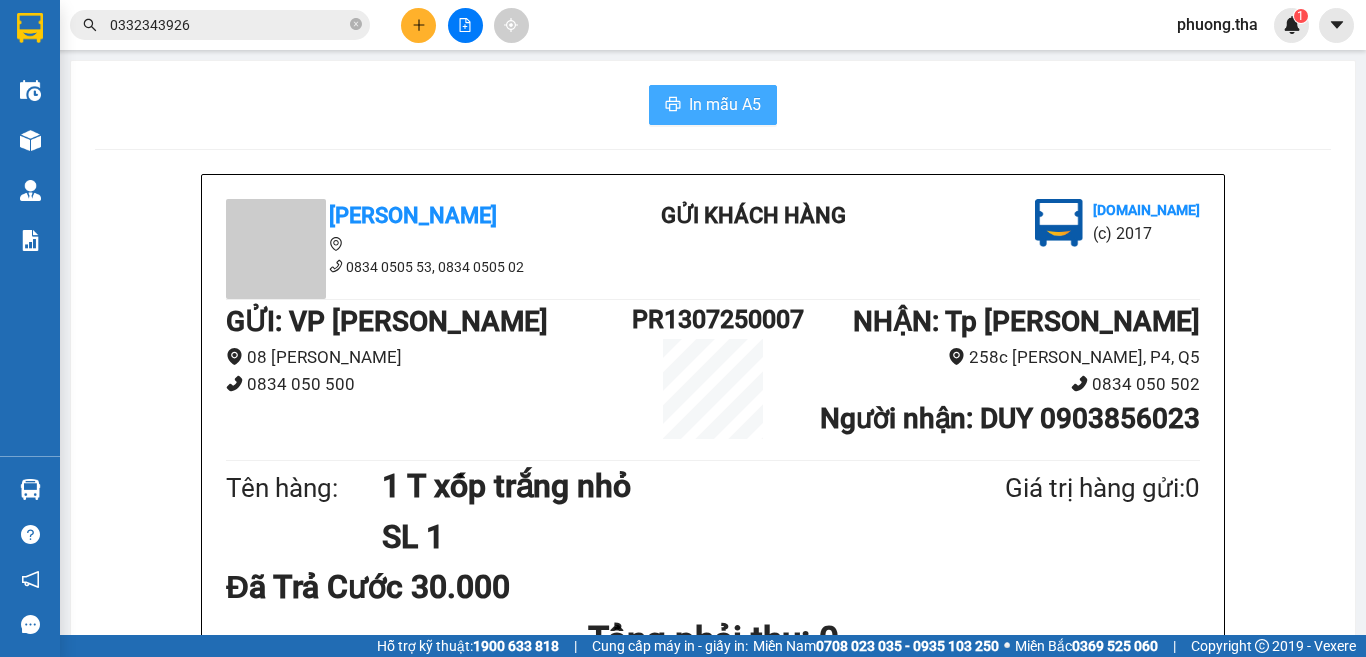 scroll, scrollTop: 0, scrollLeft: 0, axis: both 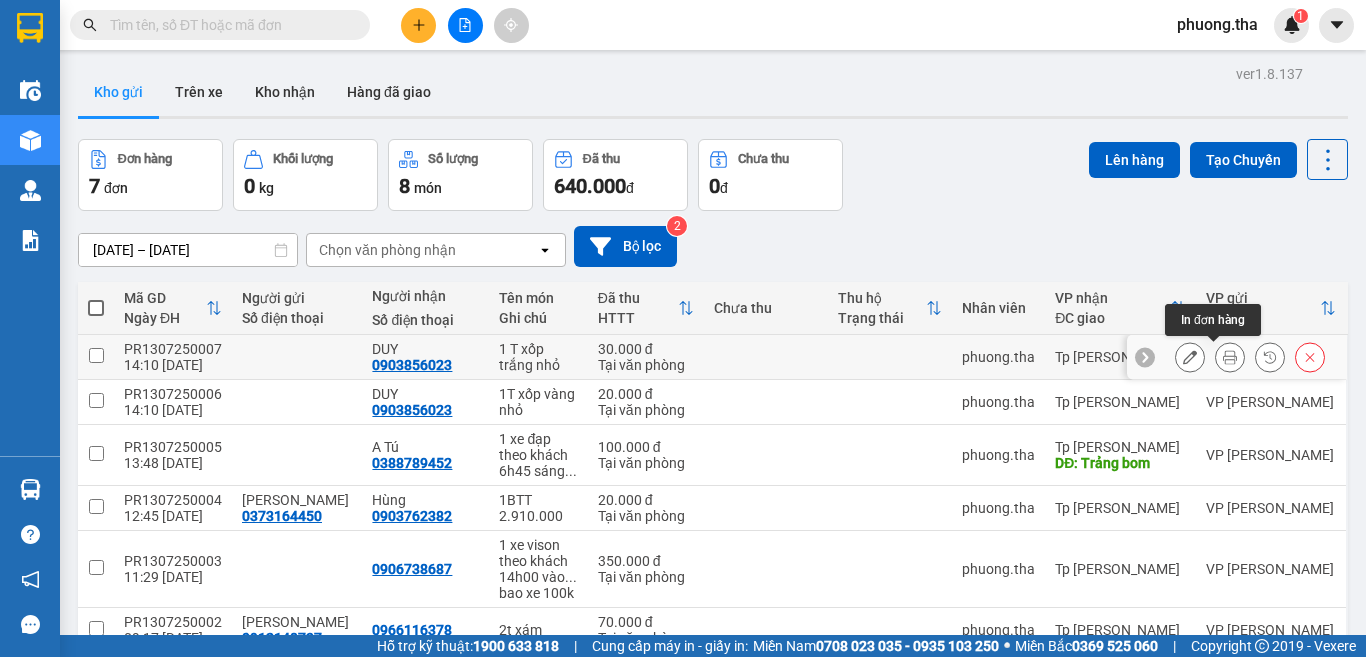 click 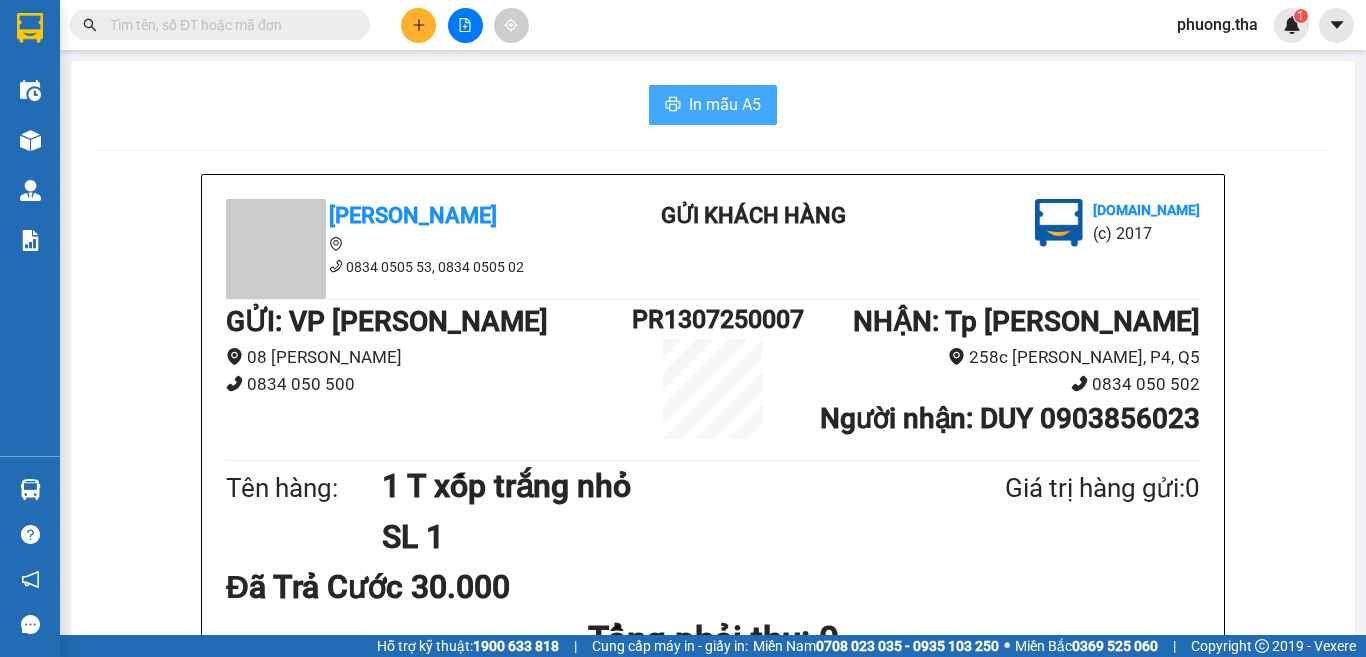 click on "In mẫu A5" at bounding box center [725, 104] 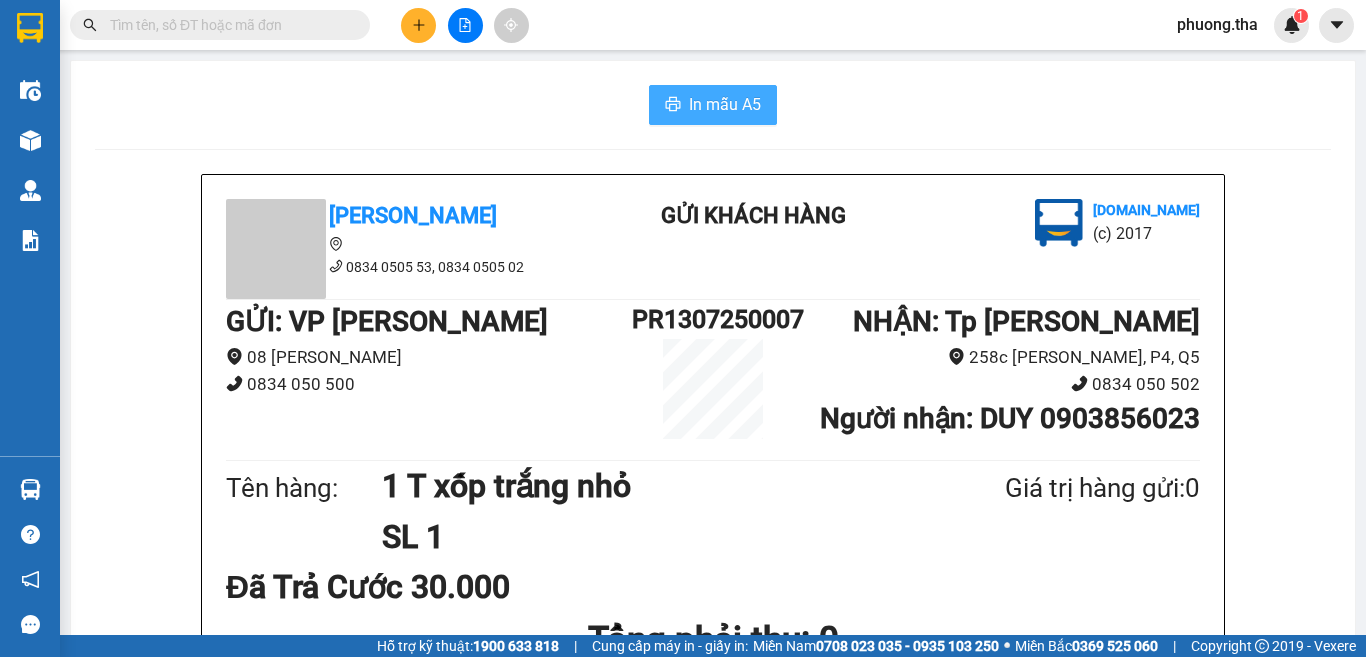 scroll, scrollTop: 0, scrollLeft: 0, axis: both 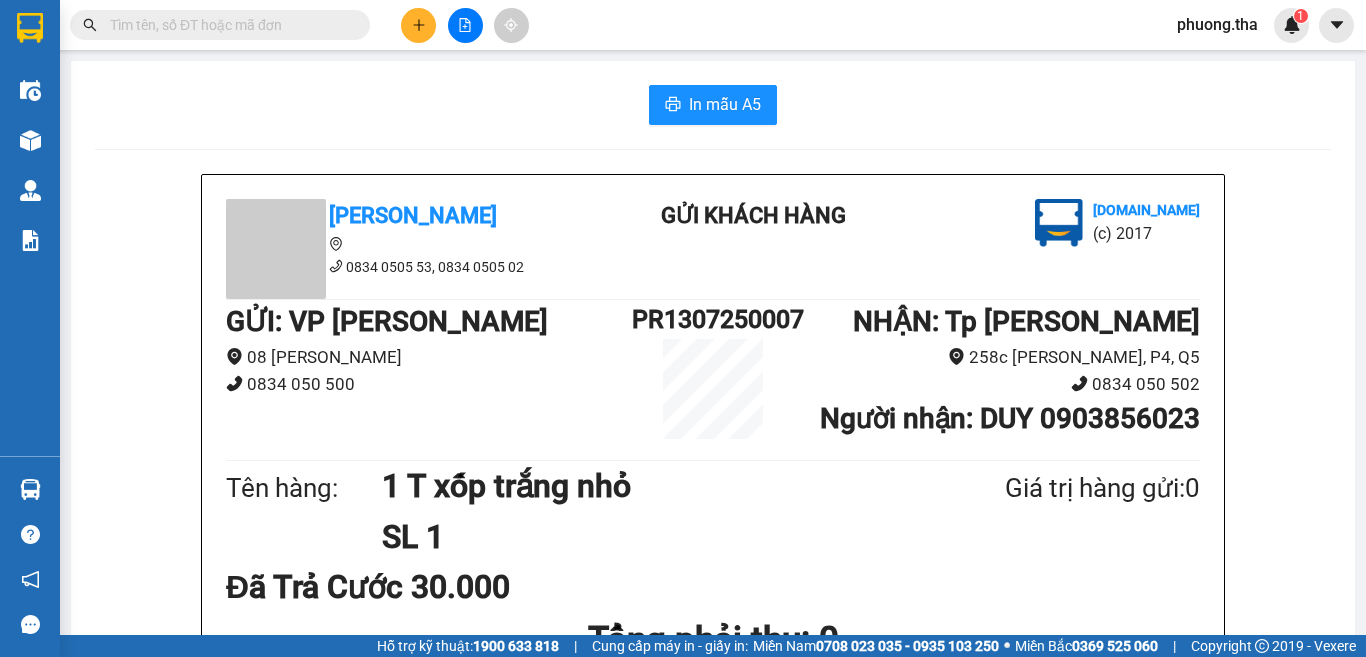 click at bounding box center (228, 25) 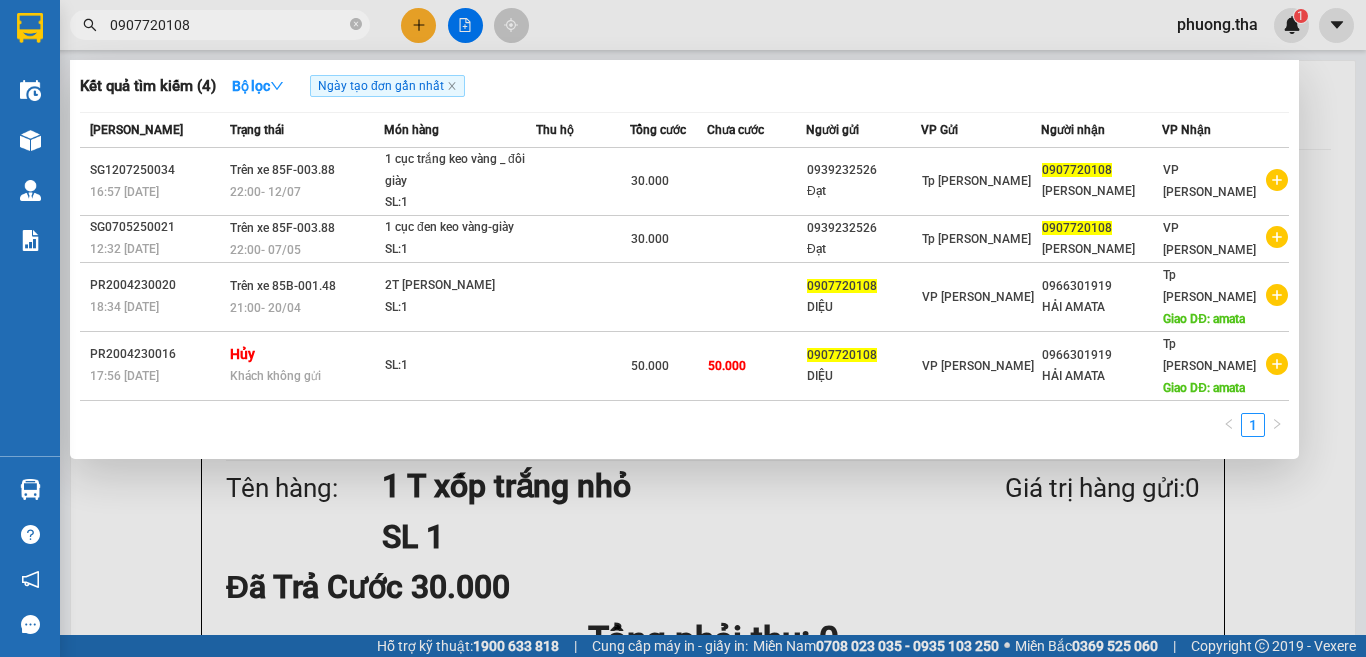 type on "0907720108" 